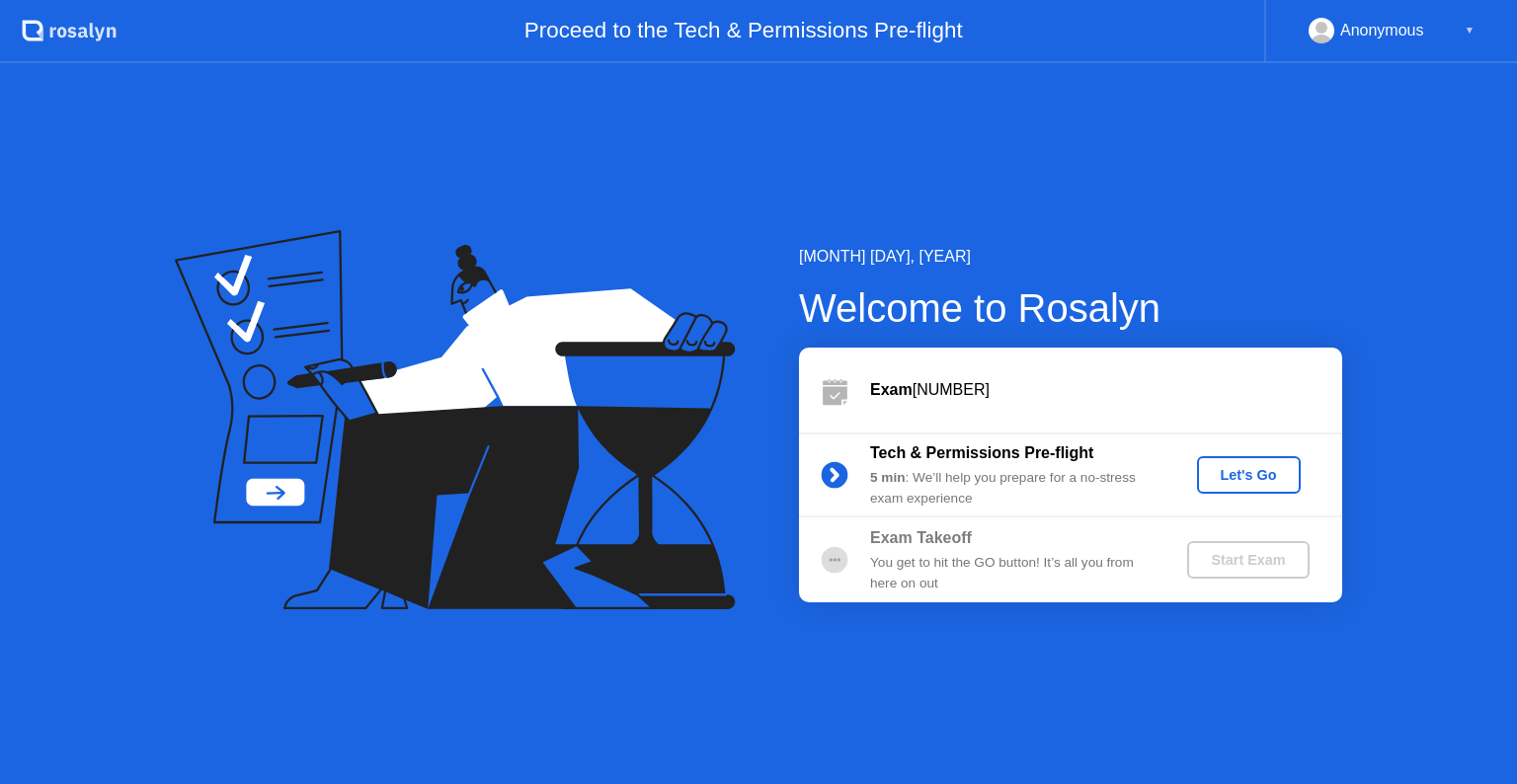scroll, scrollTop: 0, scrollLeft: 0, axis: both 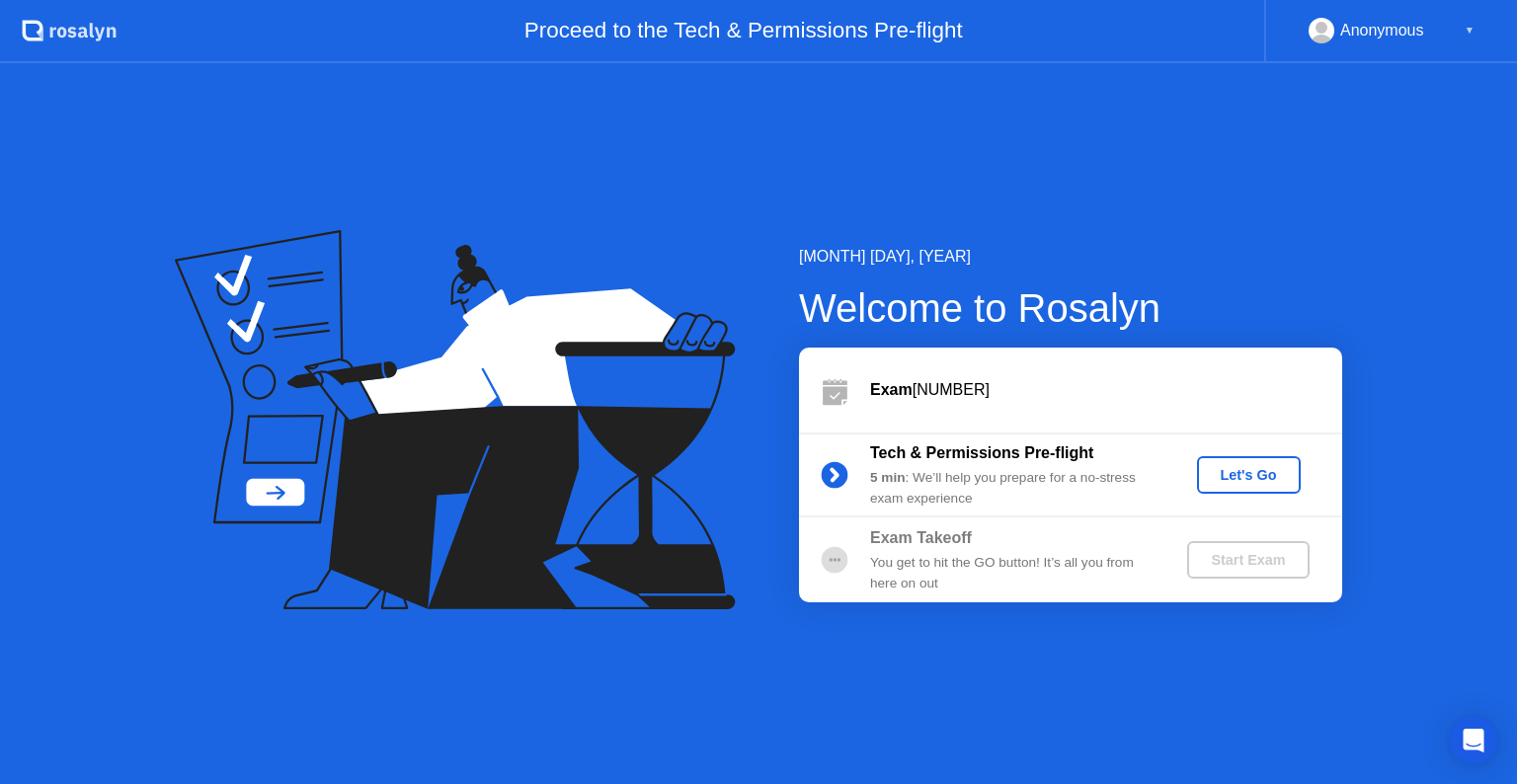 click 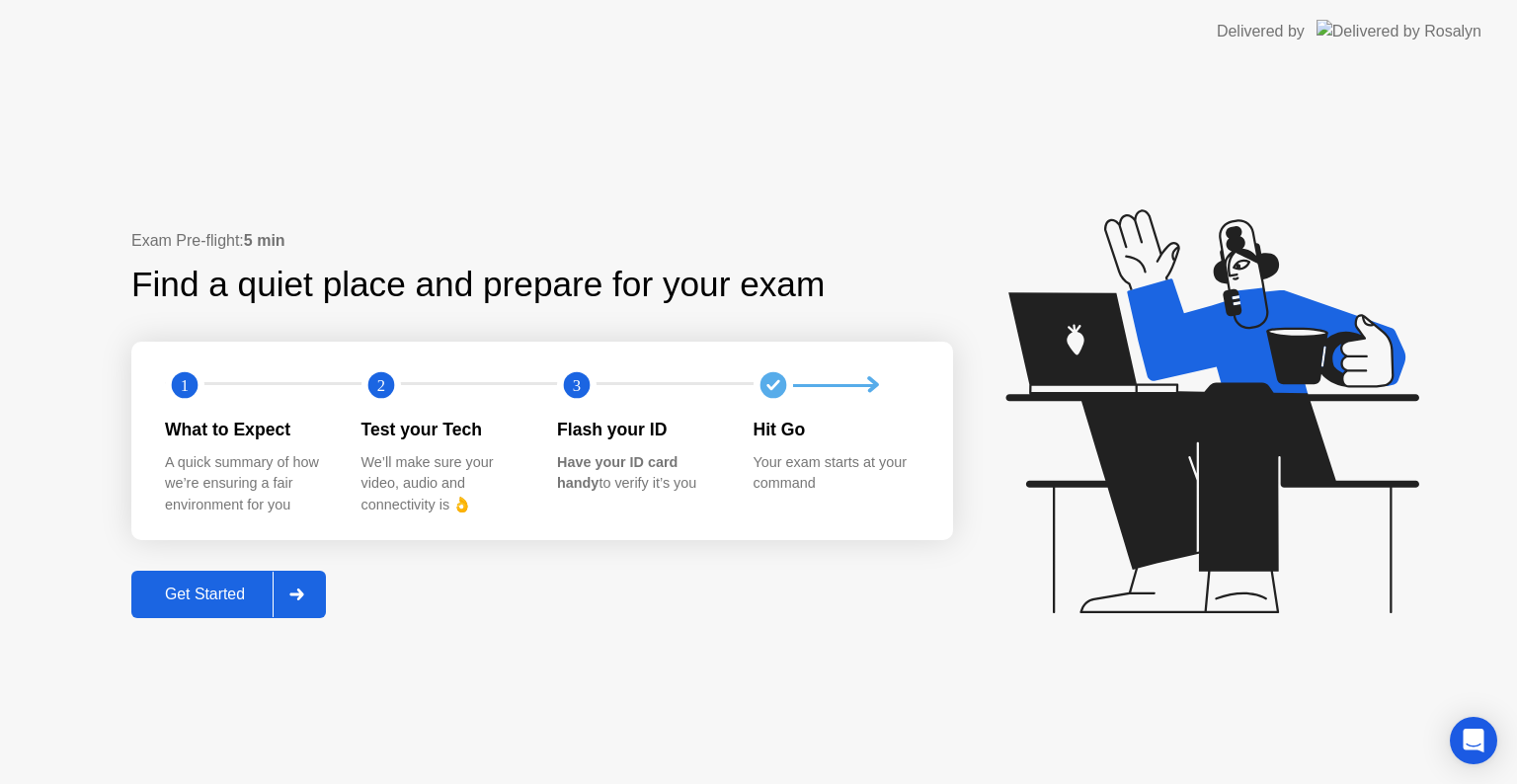 click on "Get Started" 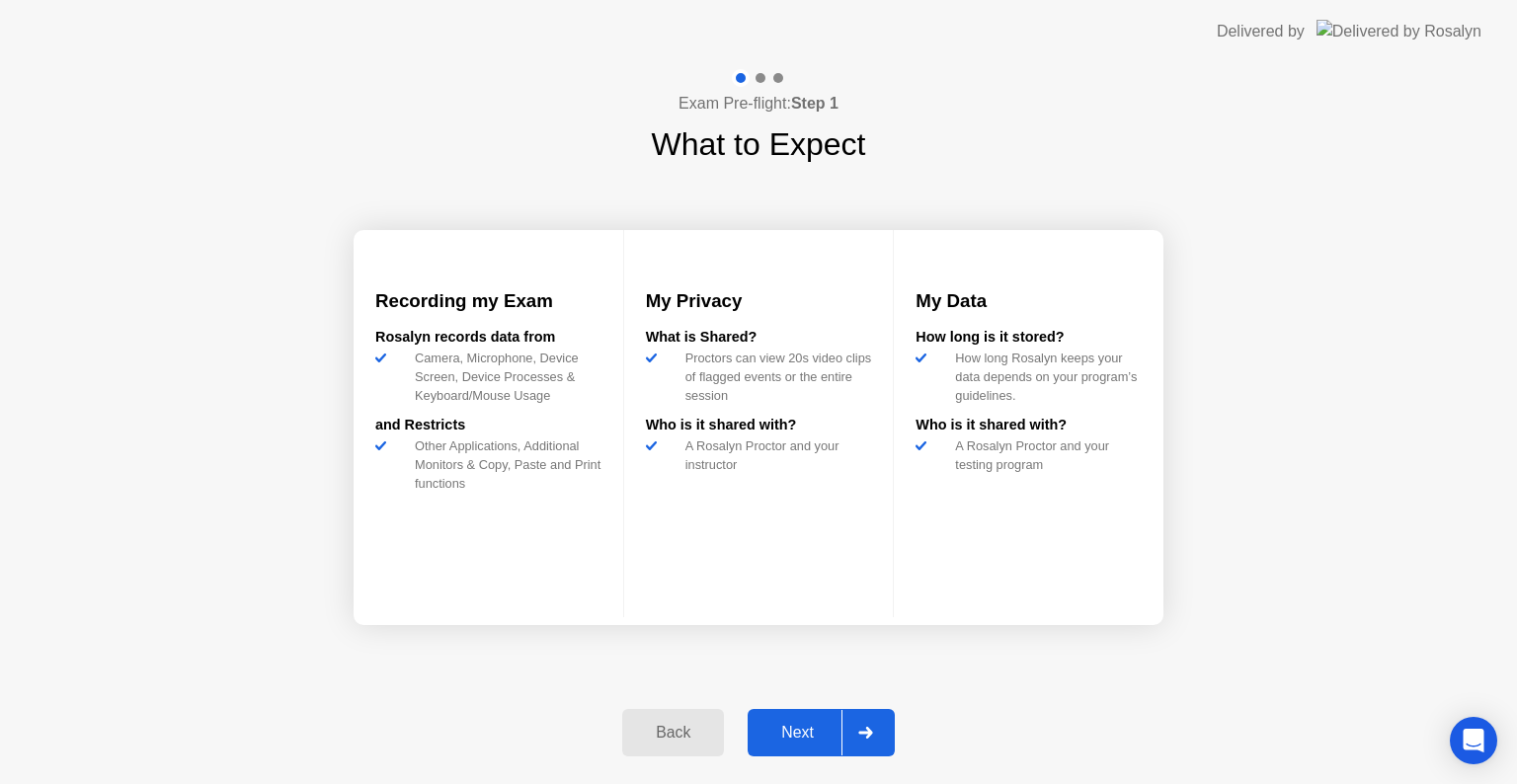 click on "Next" 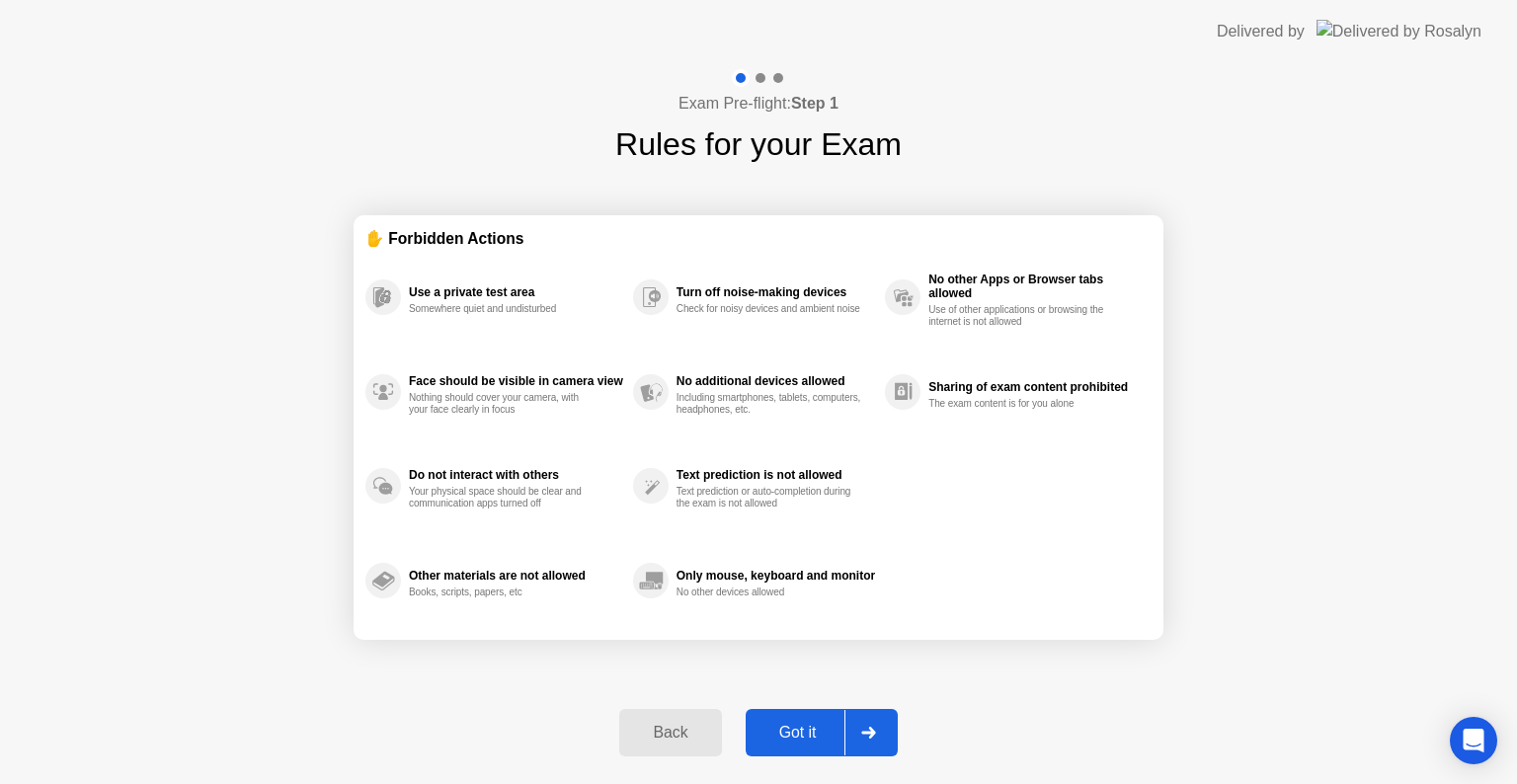 click on "Got it" 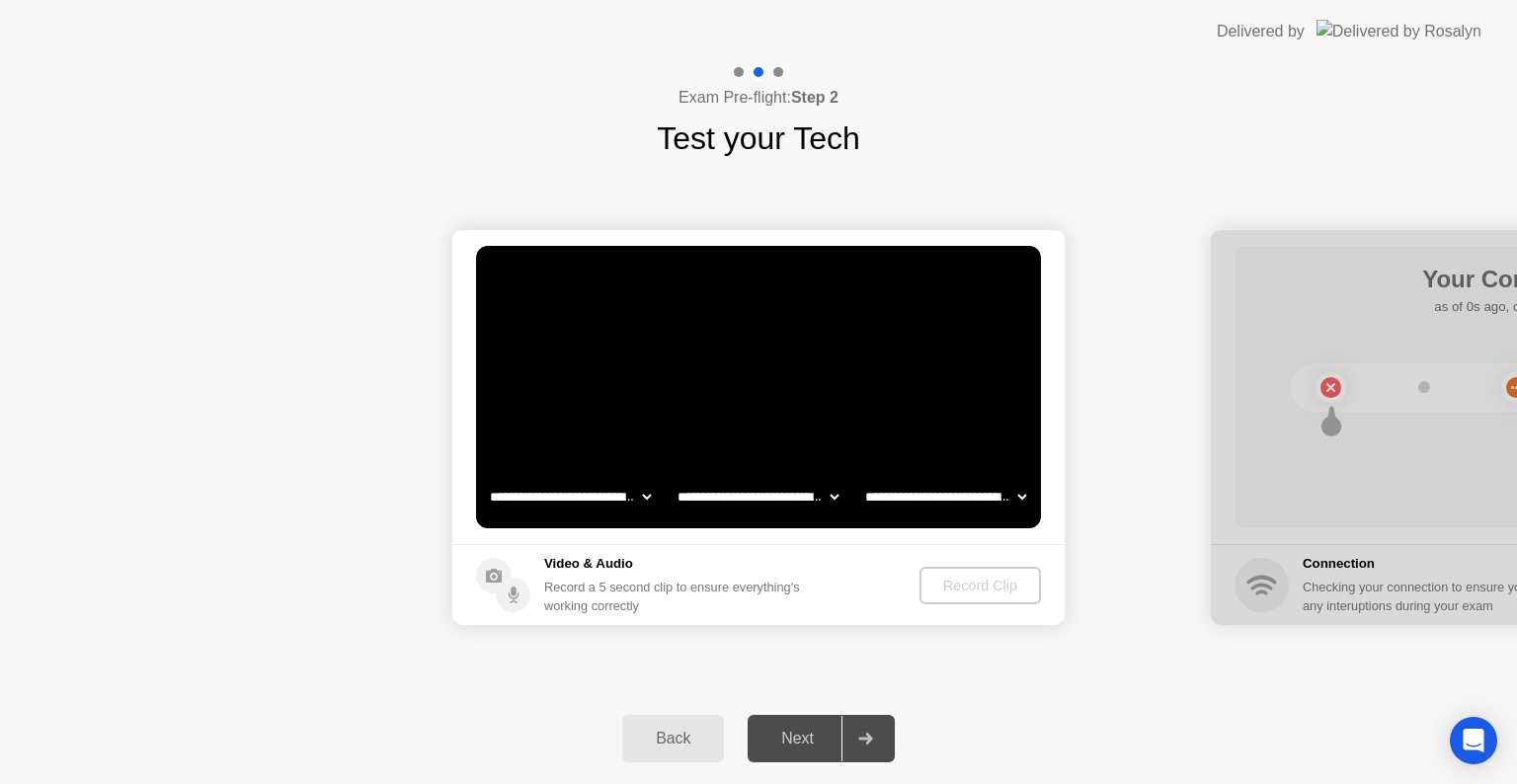 click on "Record Clip" 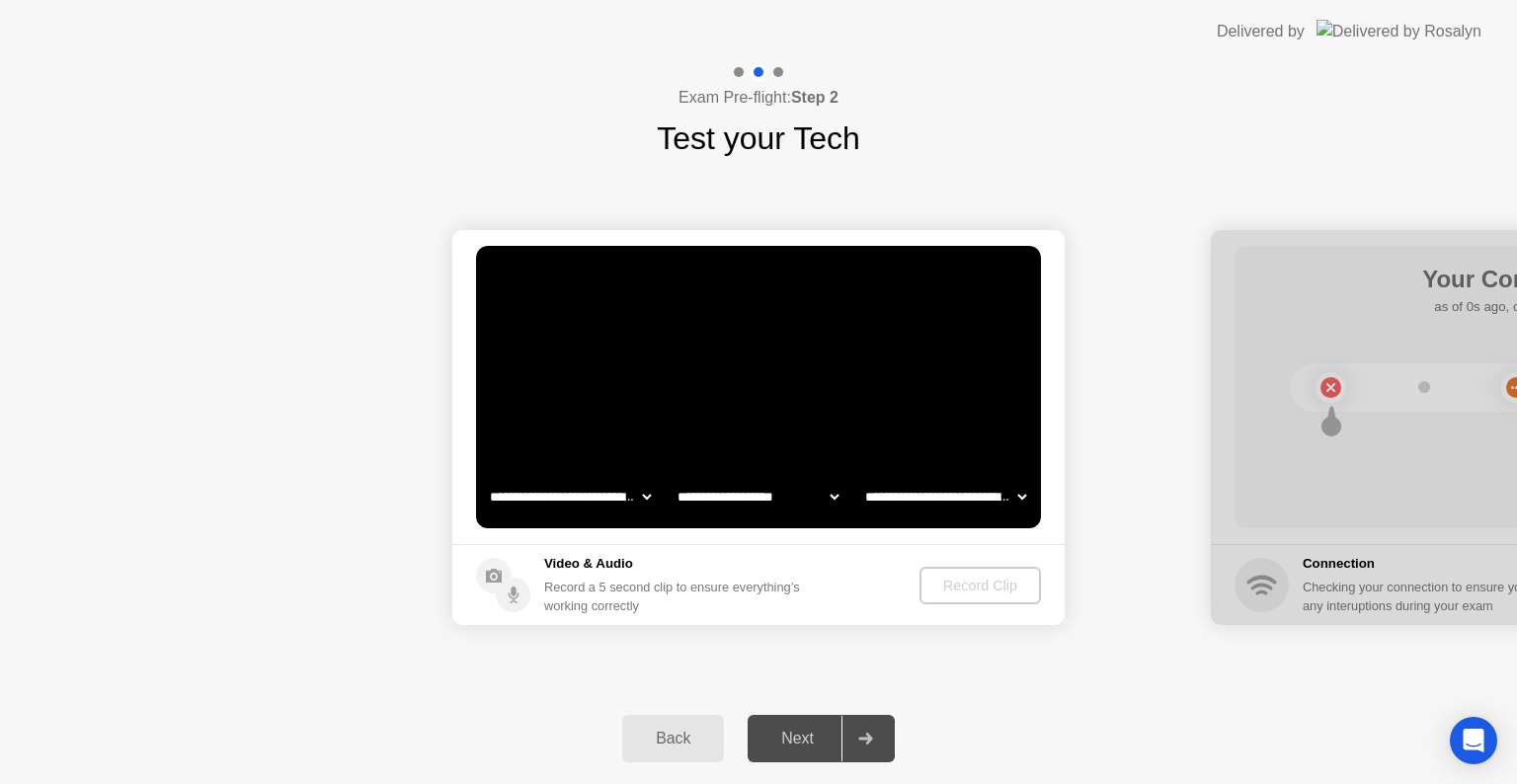 click on "**********" 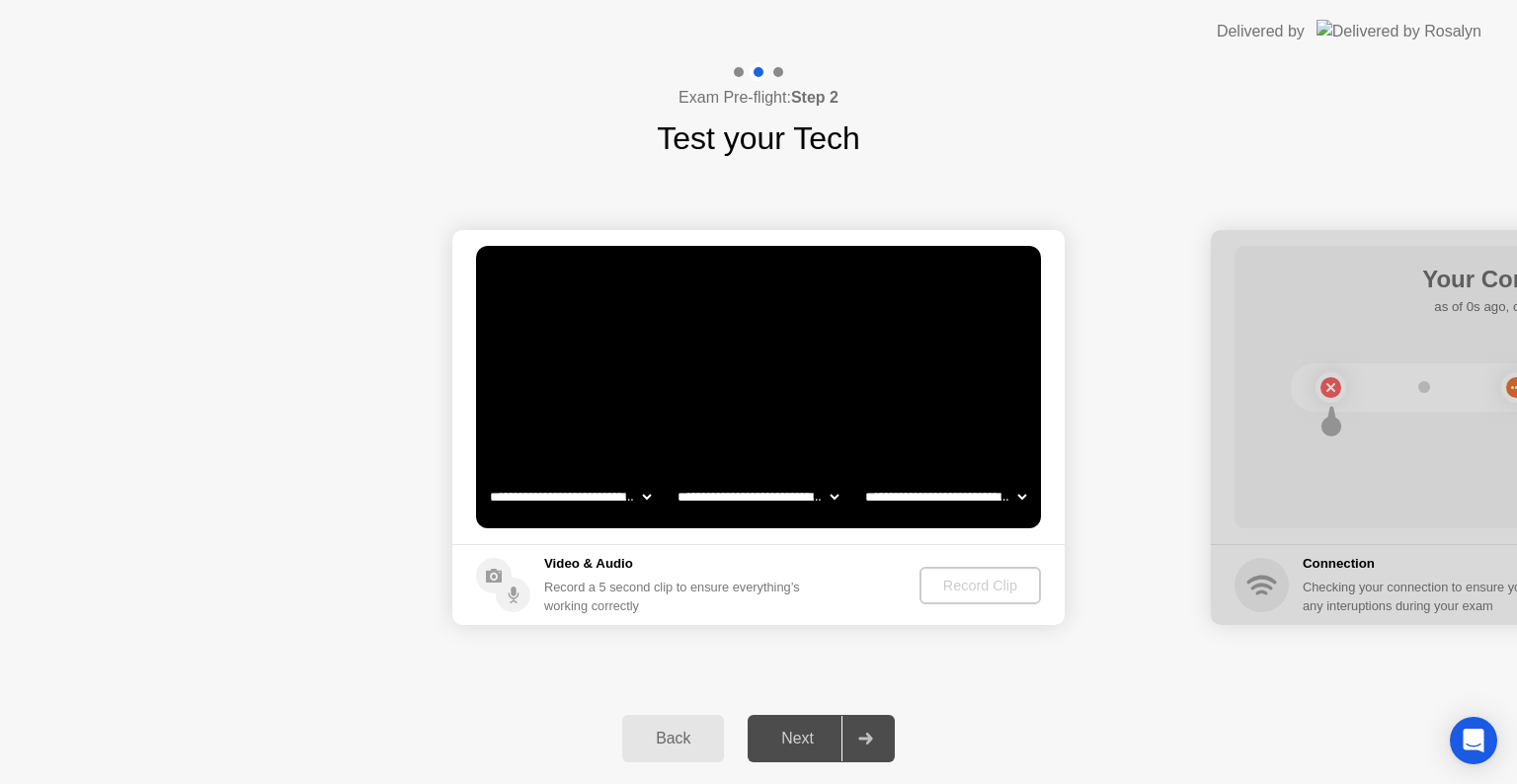 click on "**********" 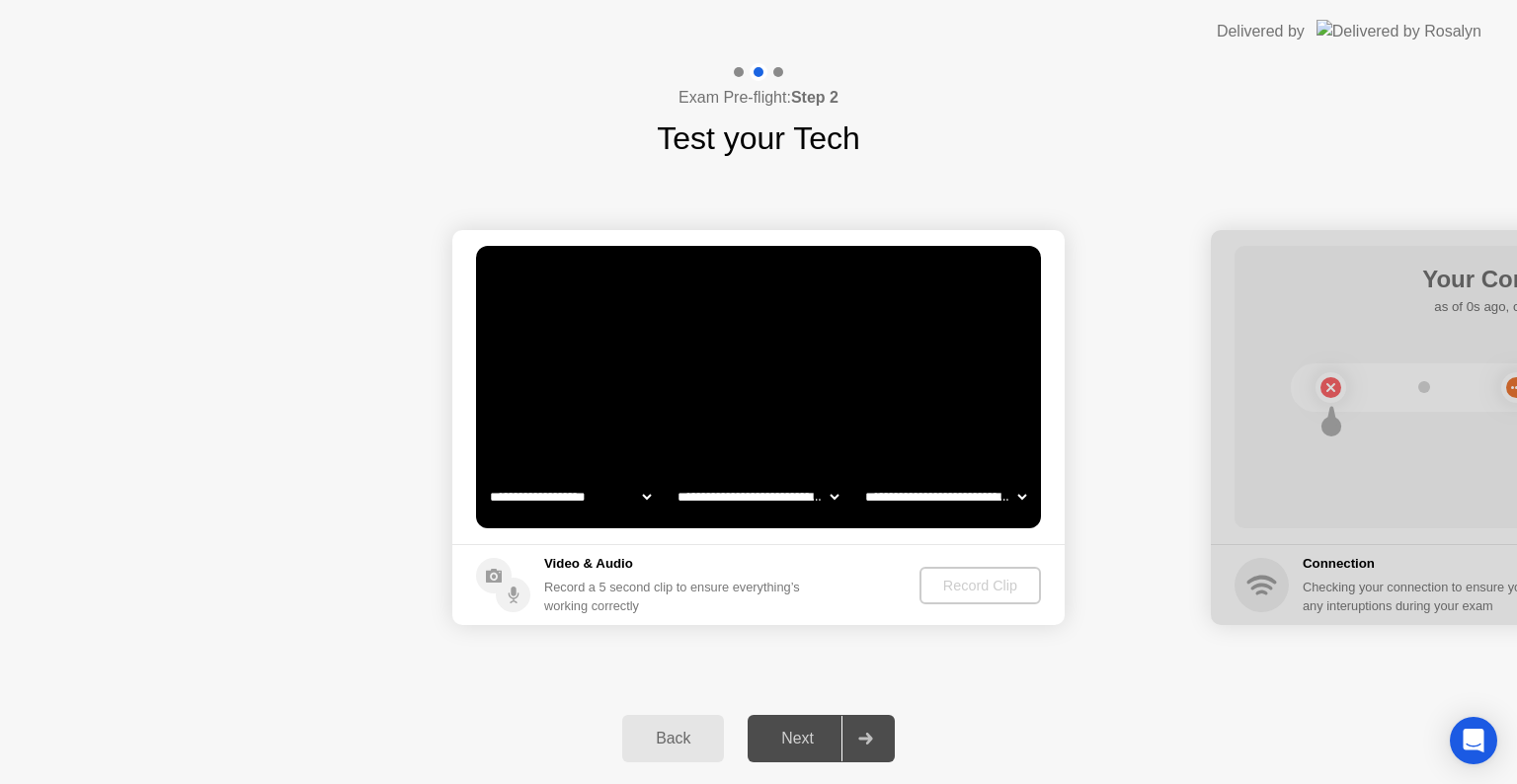 click on "**********" 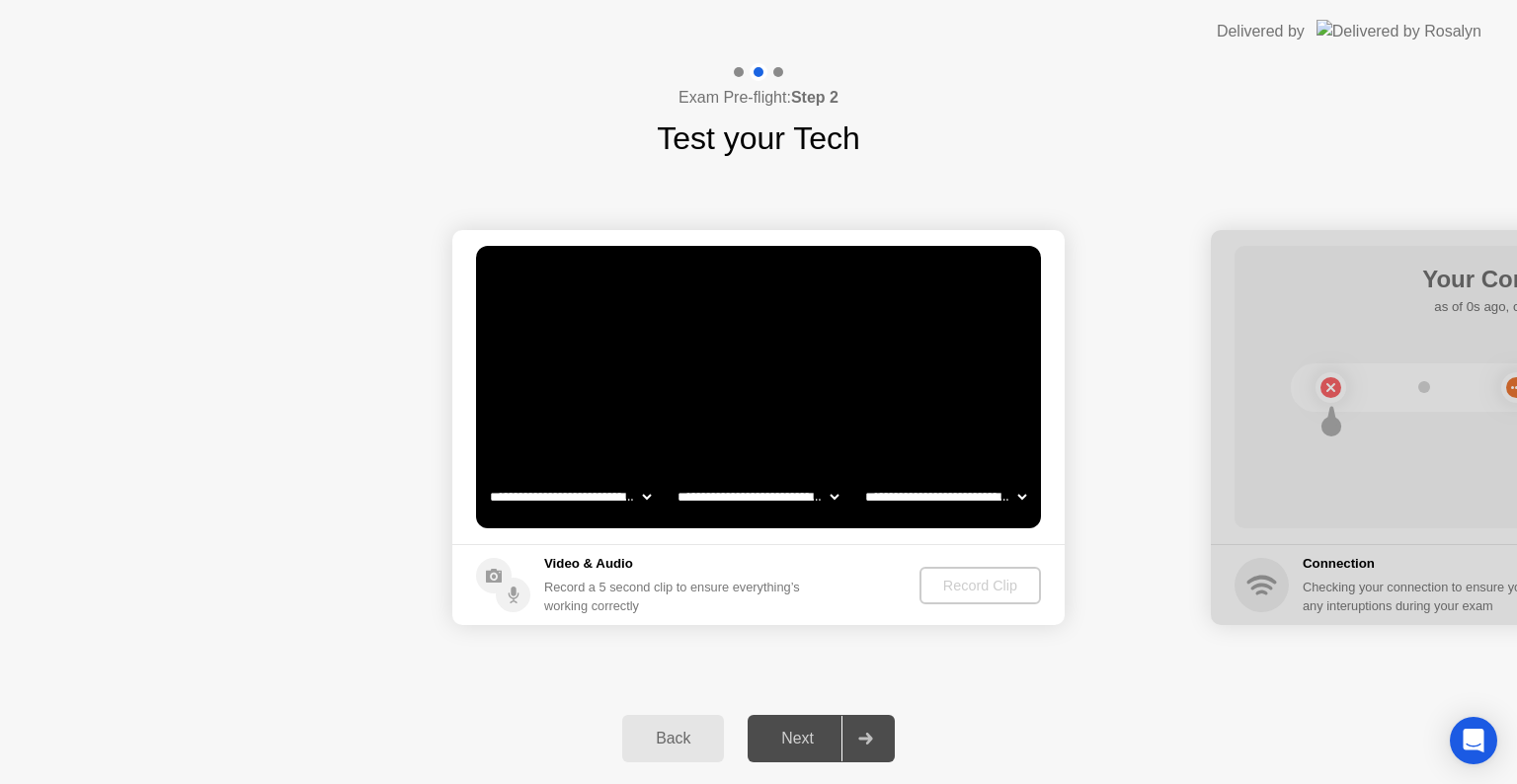 click on "**********" 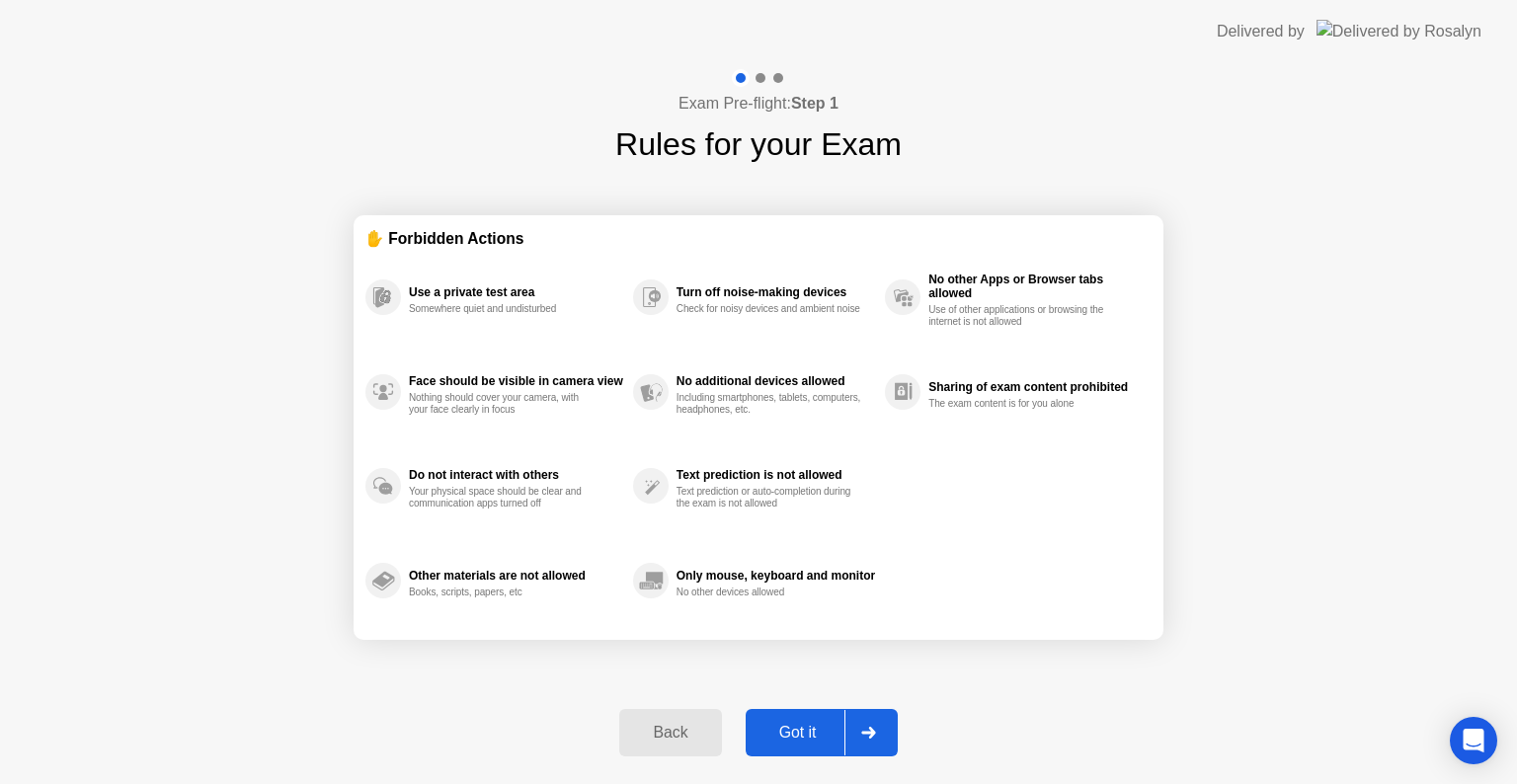 click on "Exam Pre-flight:  Step 1 Rules for your Exam" 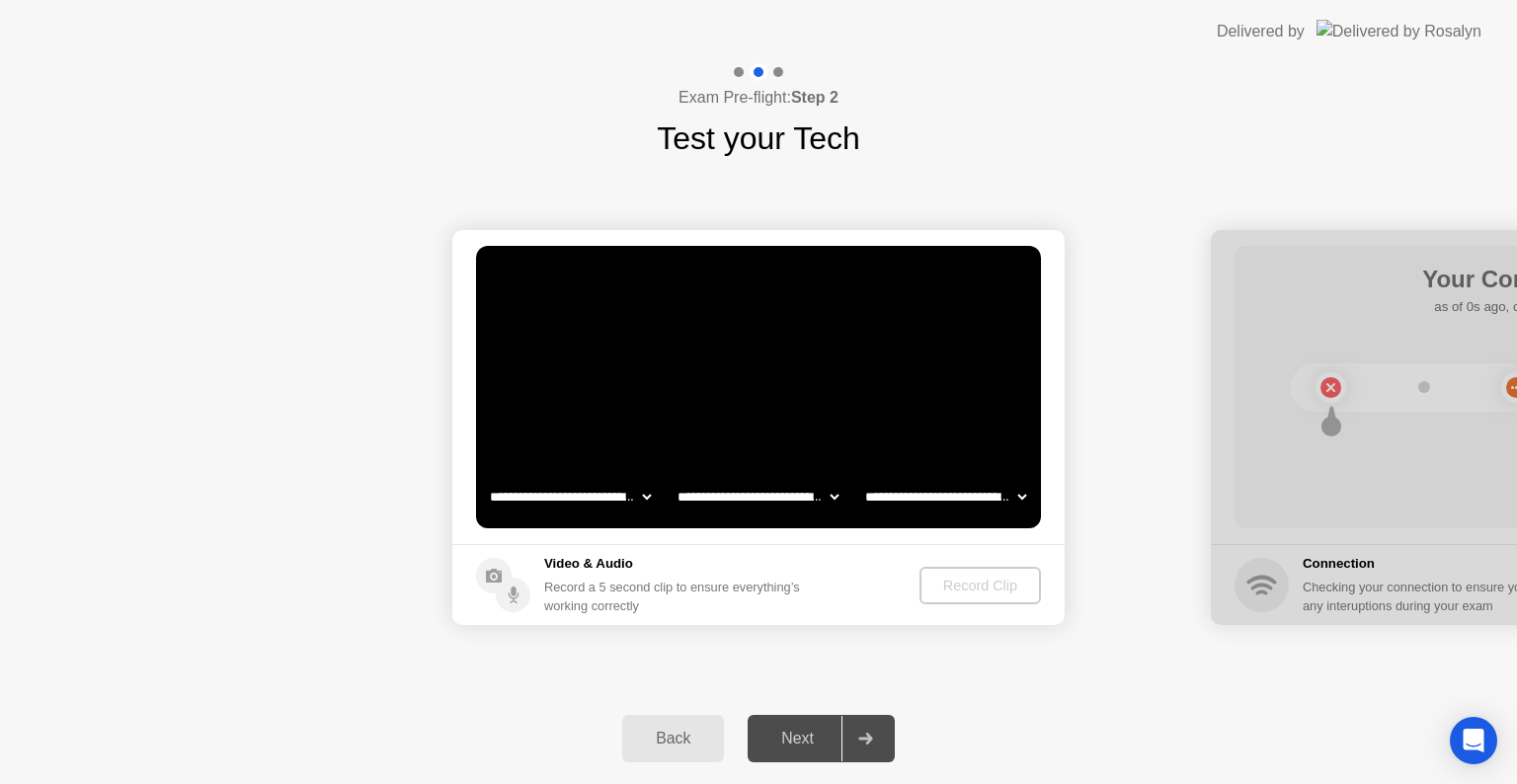 click on "Record Clip" 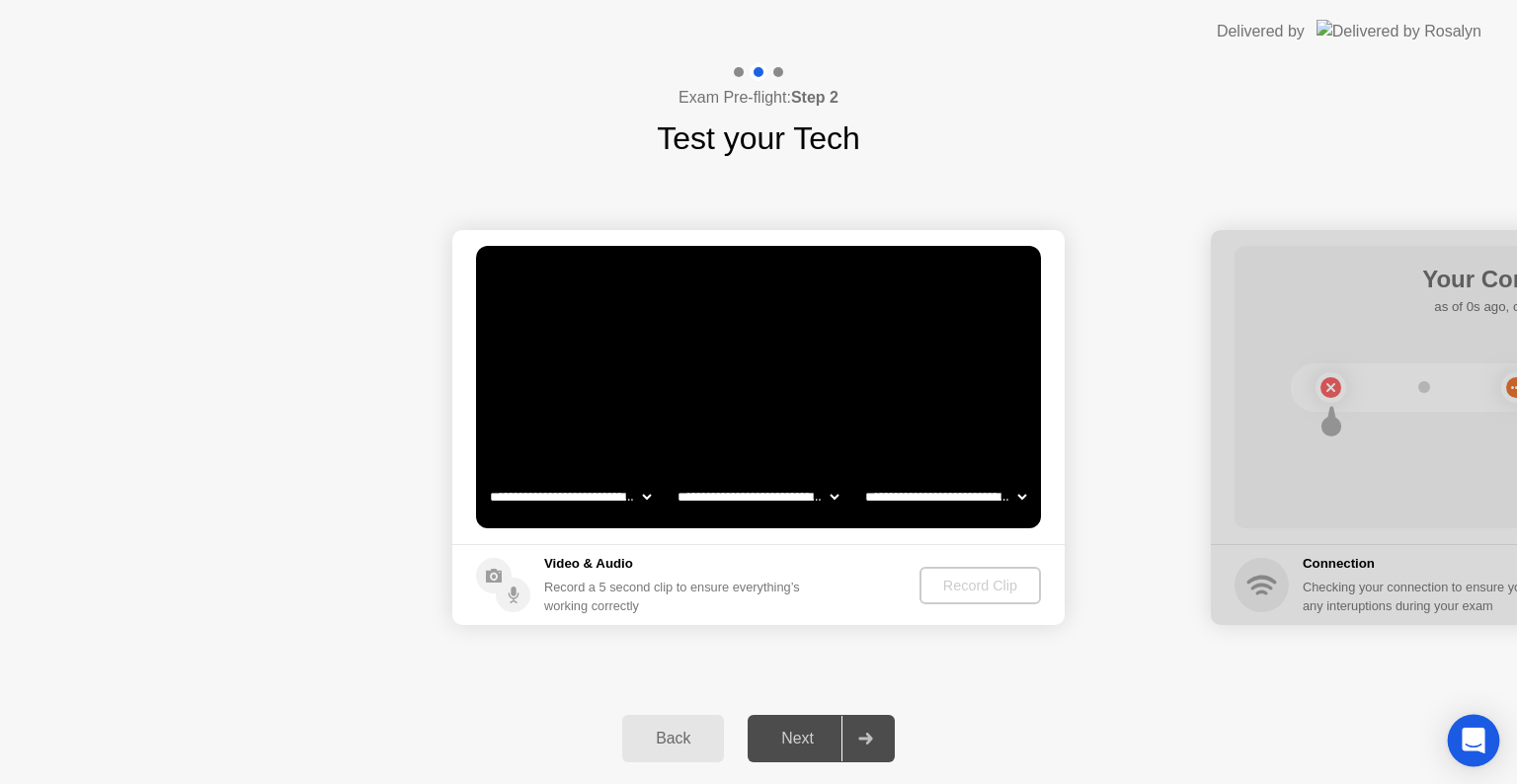 click 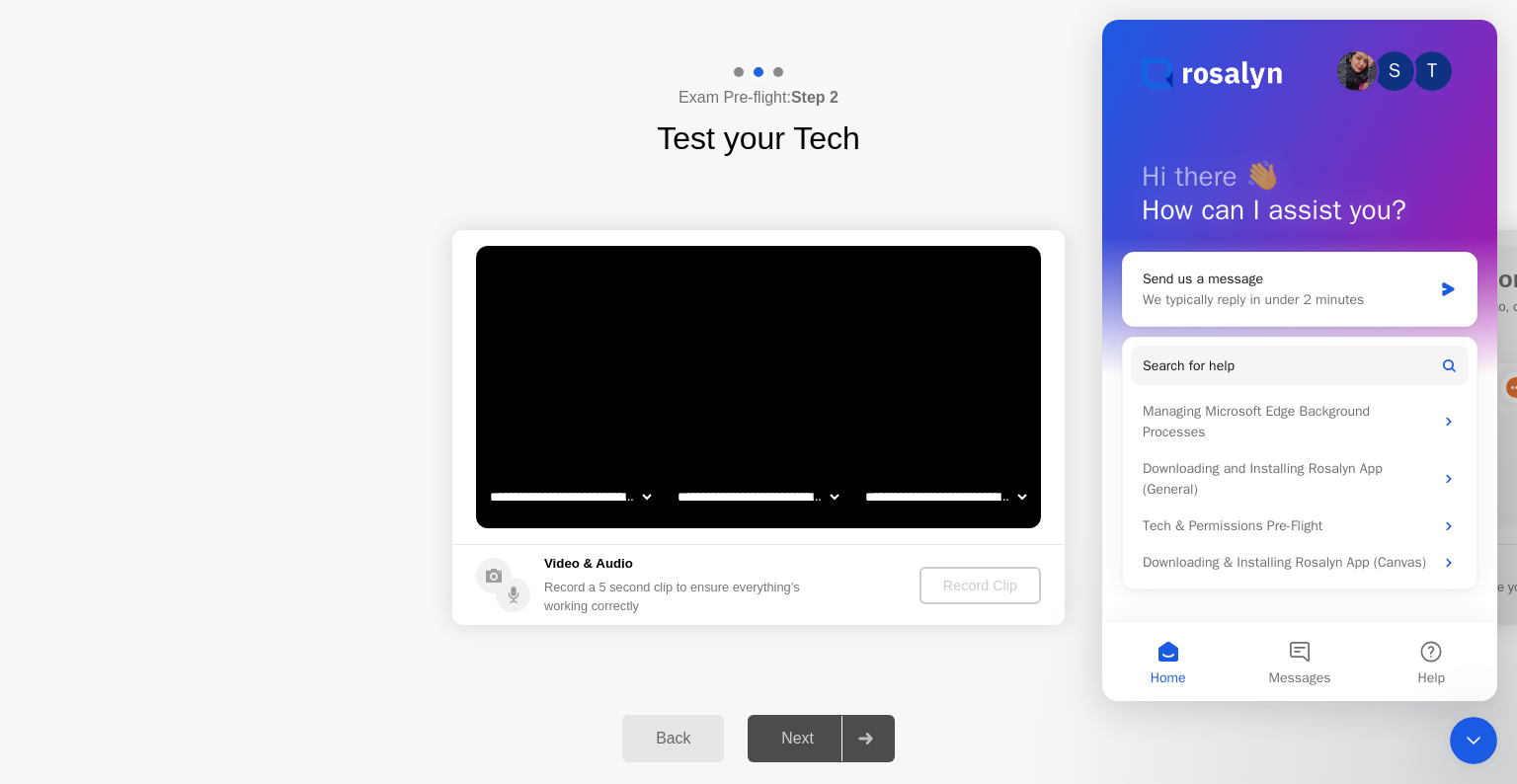 scroll, scrollTop: 0, scrollLeft: 0, axis: both 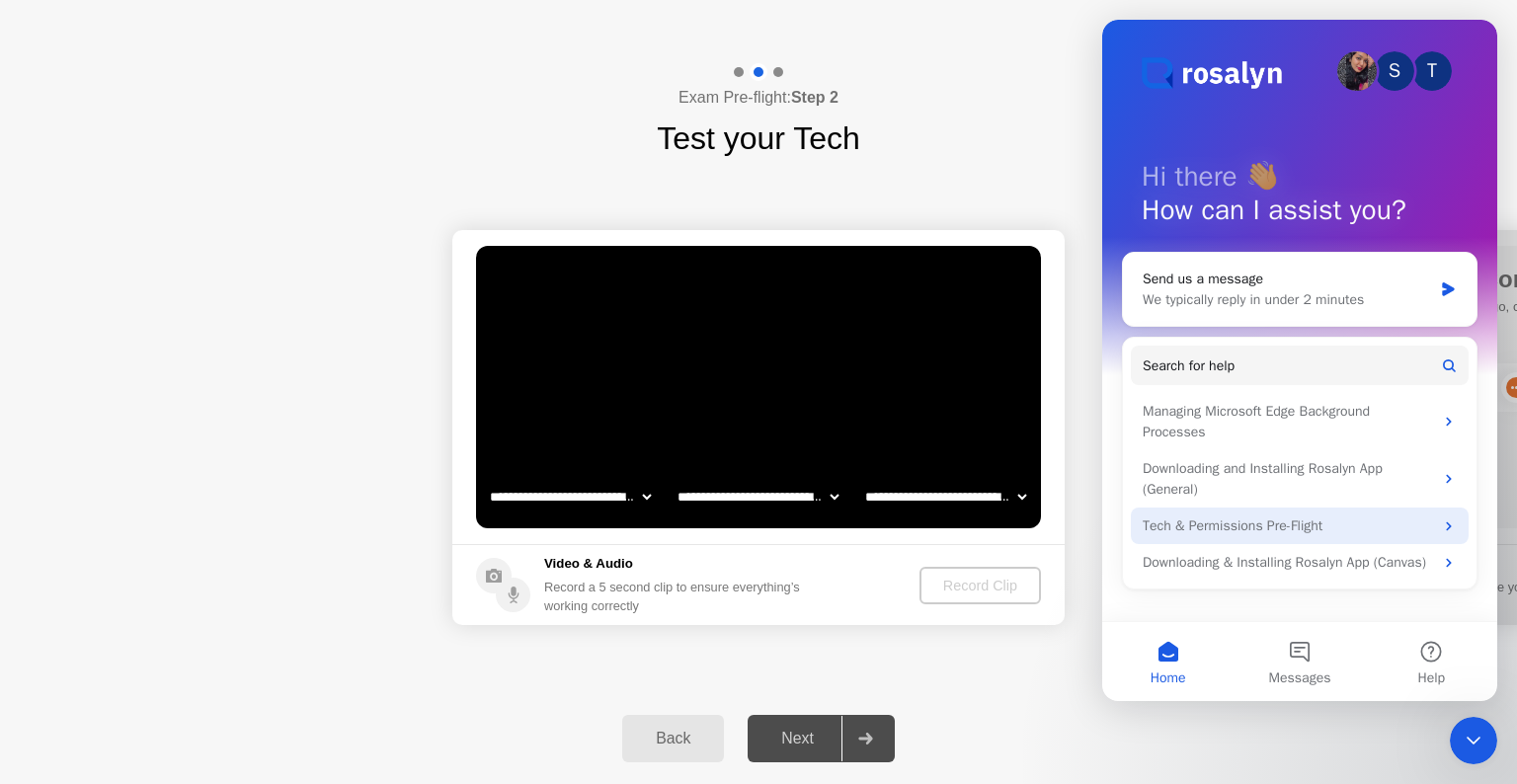 click on "Tech & Permissions Pre-Flight" at bounding box center (1288, 525) 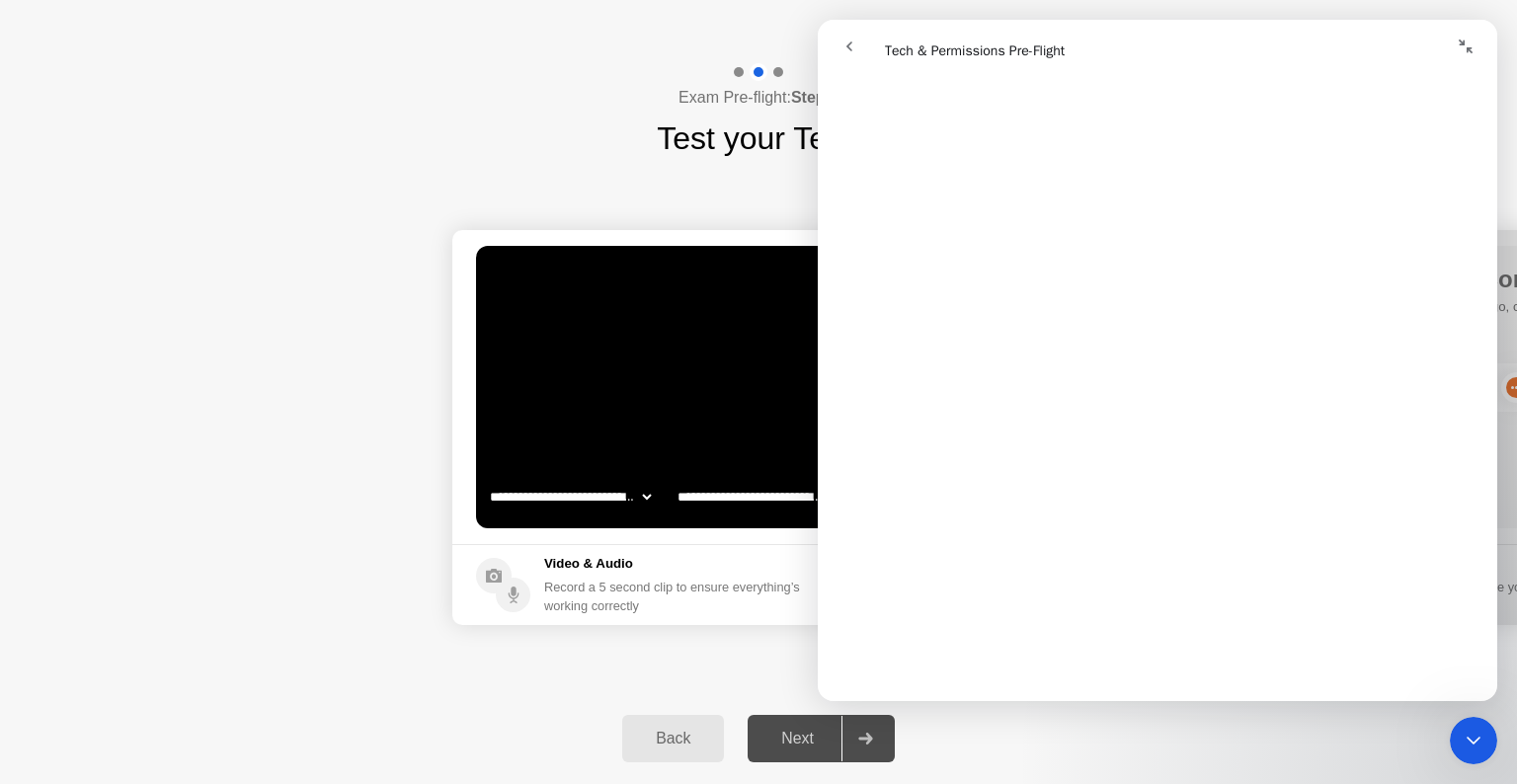 scroll, scrollTop: 1679, scrollLeft: 0, axis: vertical 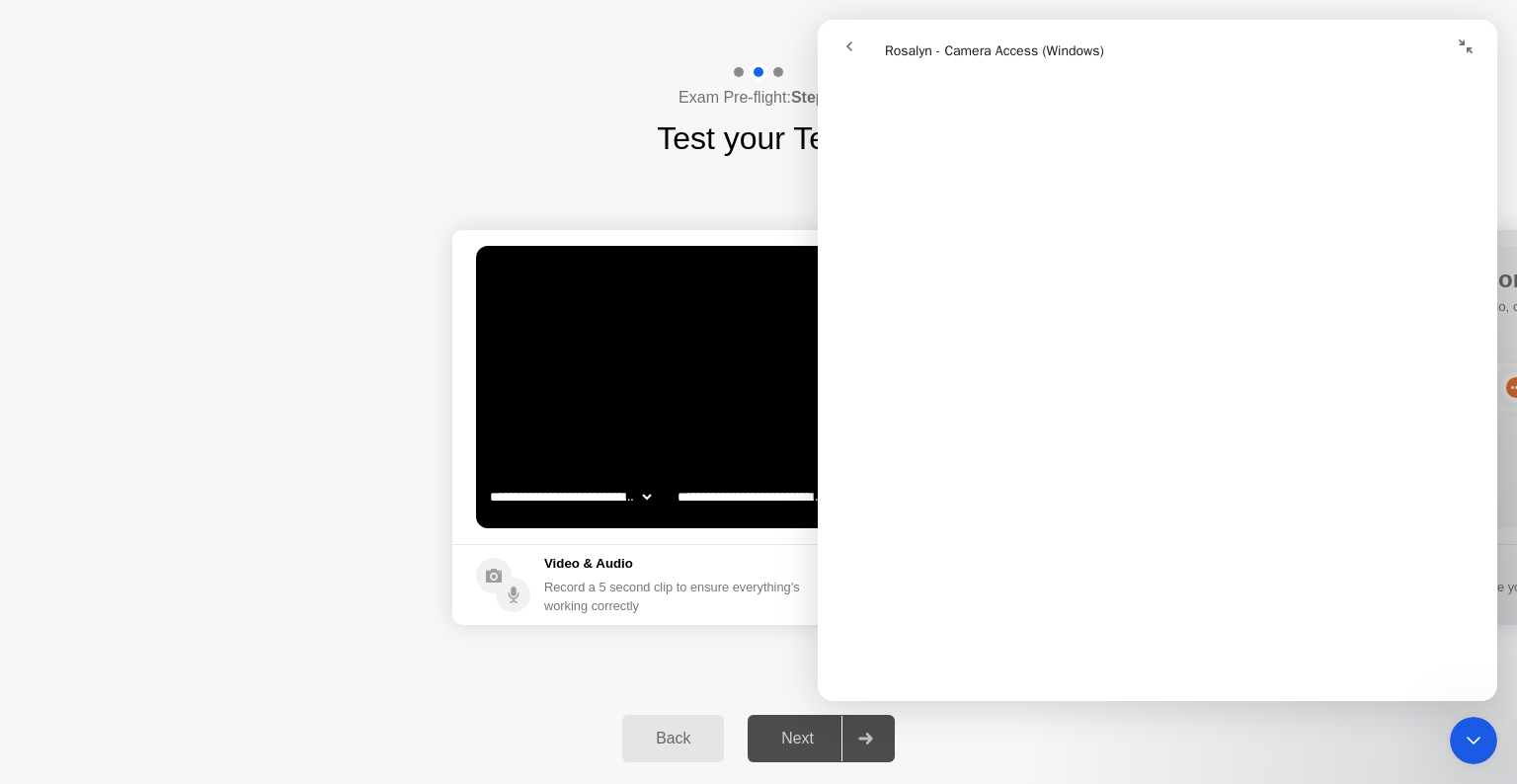 click on "**********" 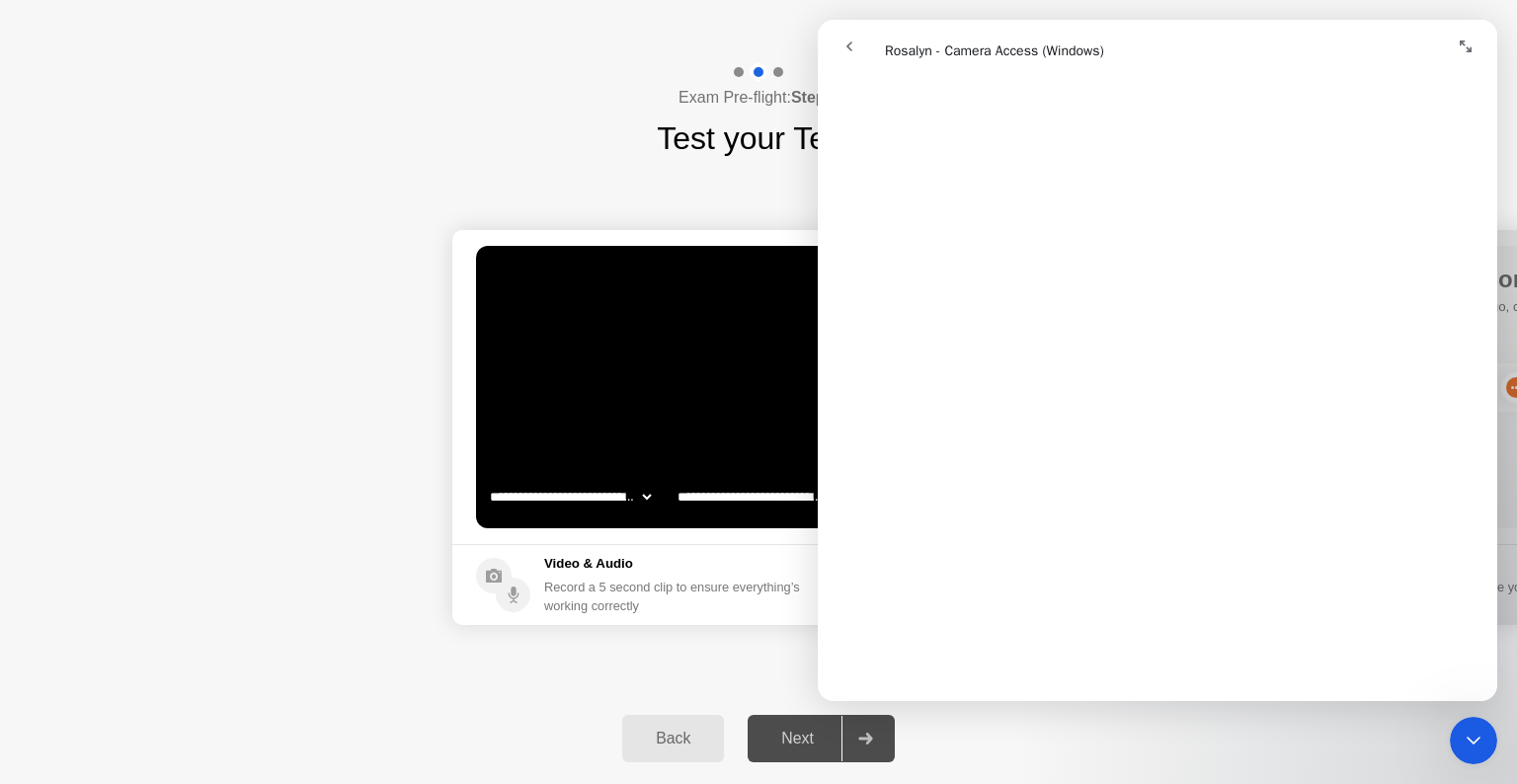scroll, scrollTop: 687, scrollLeft: 0, axis: vertical 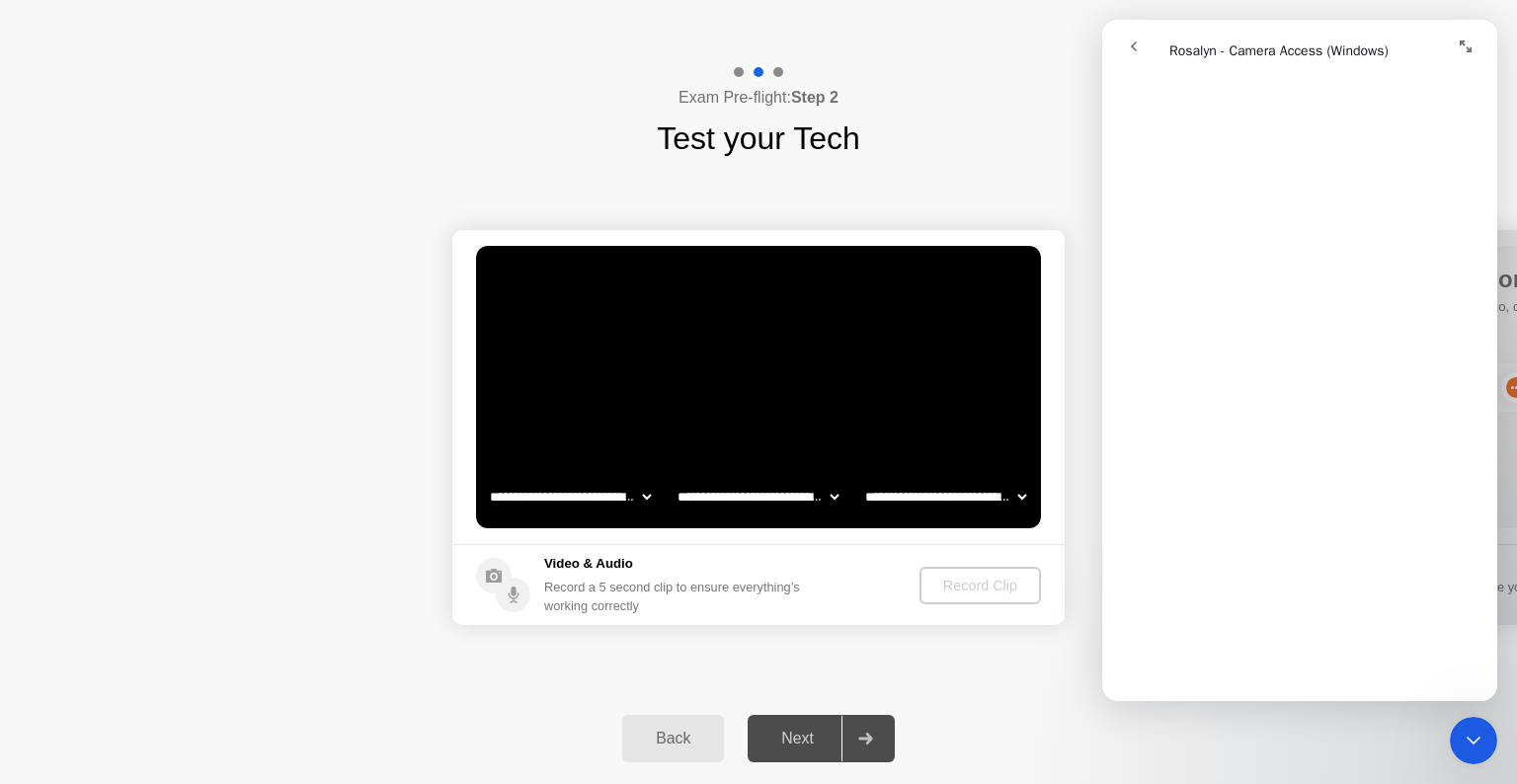 click on "Back" 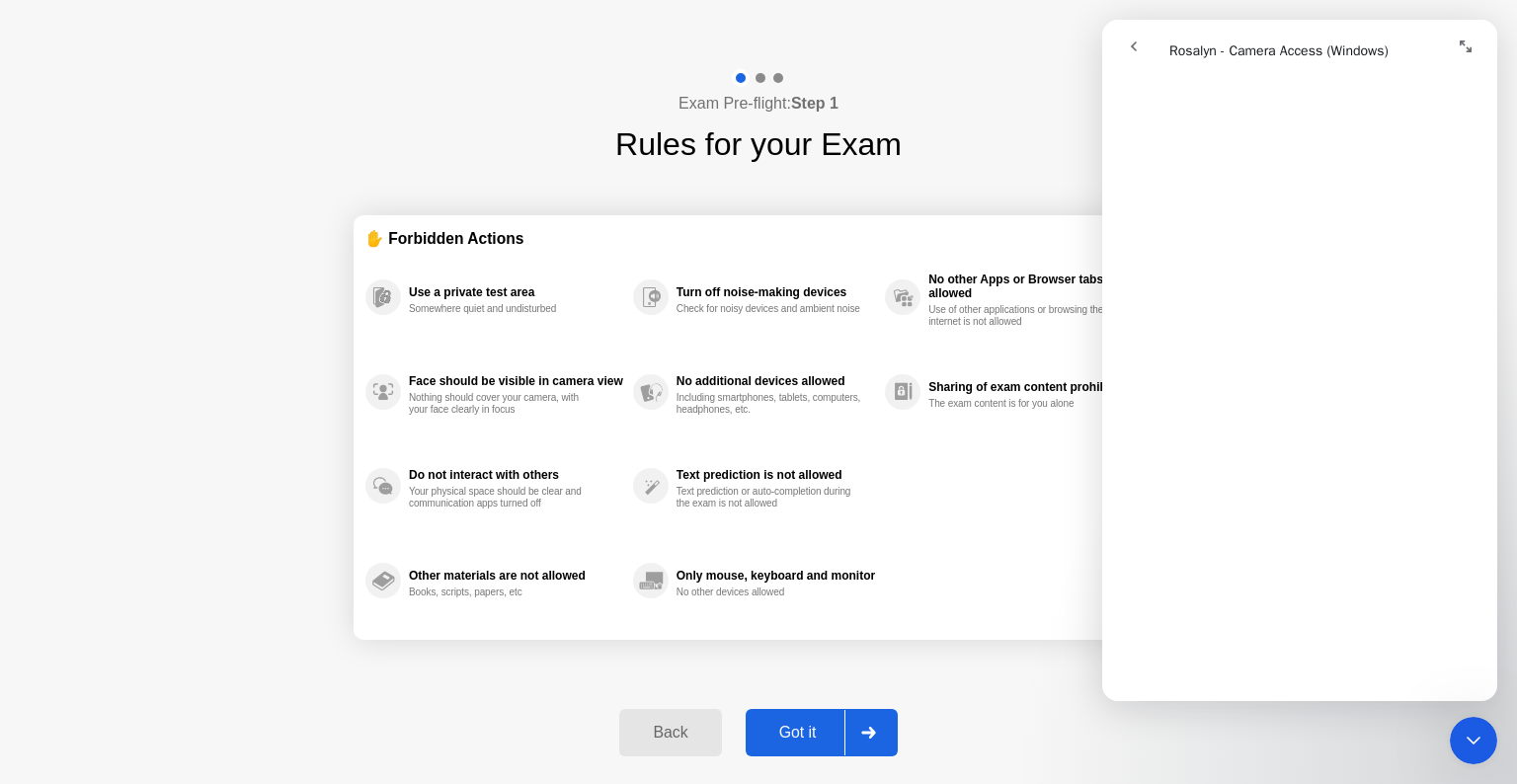 click on "Got it" 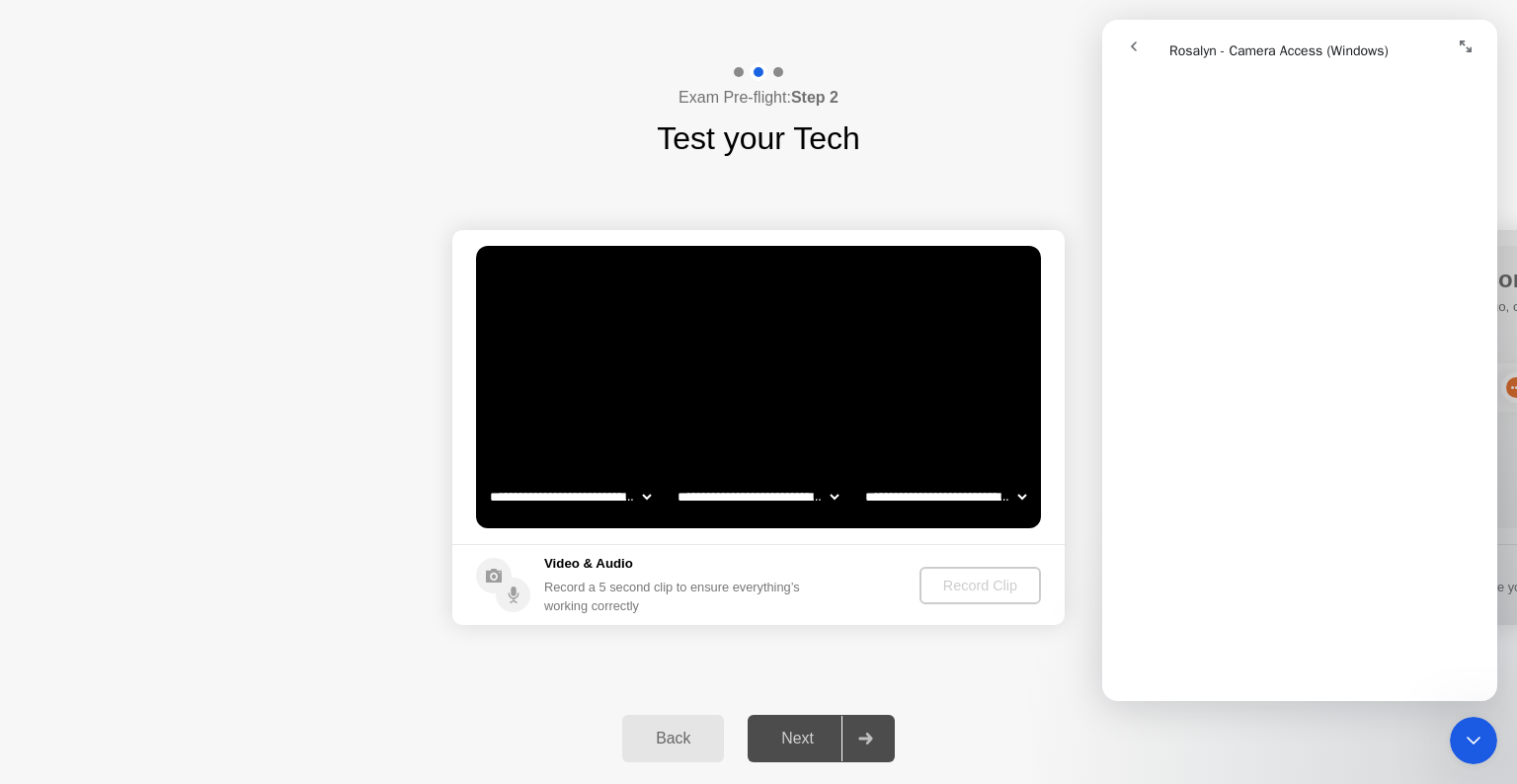 click 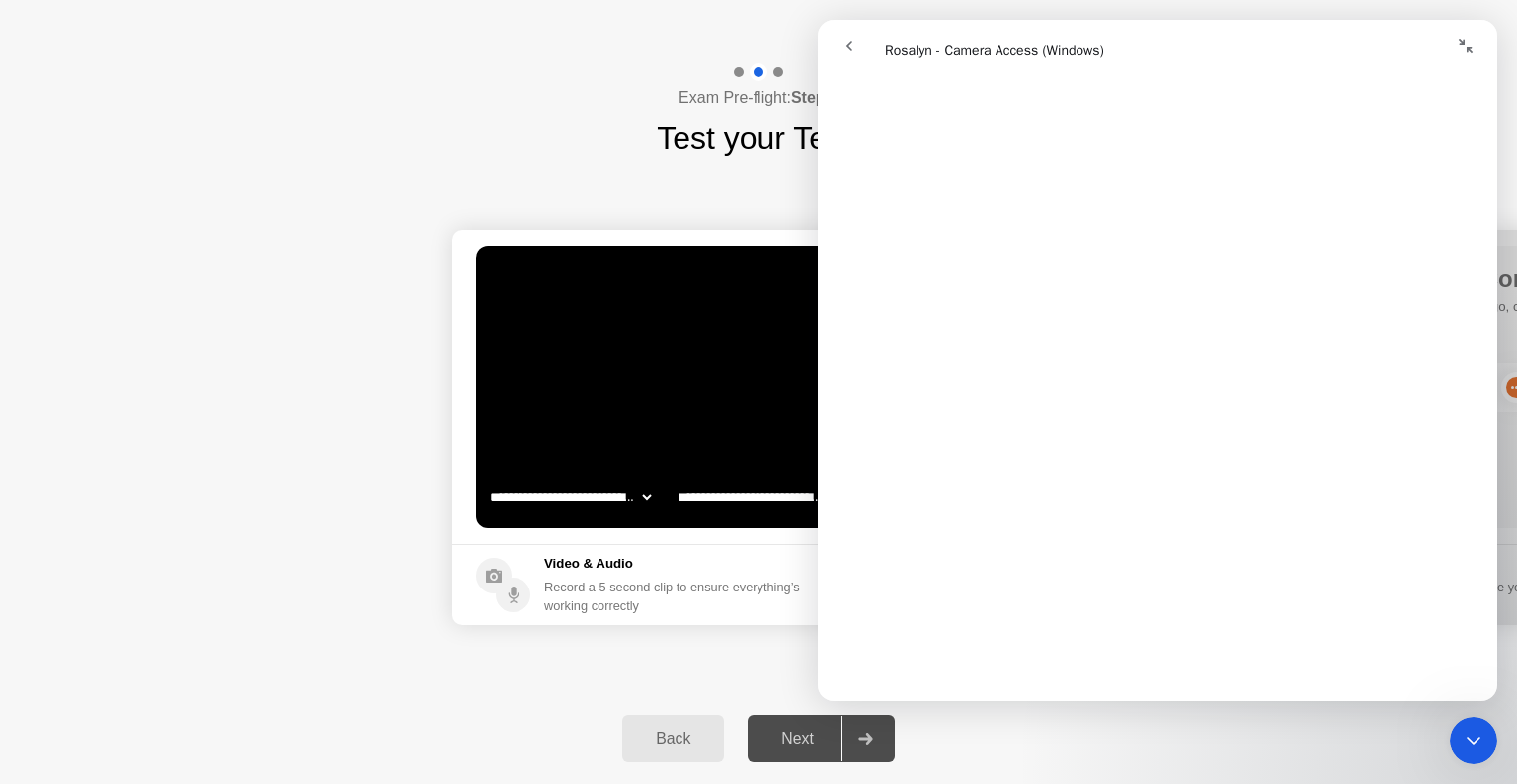 scroll, scrollTop: 660, scrollLeft: 0, axis: vertical 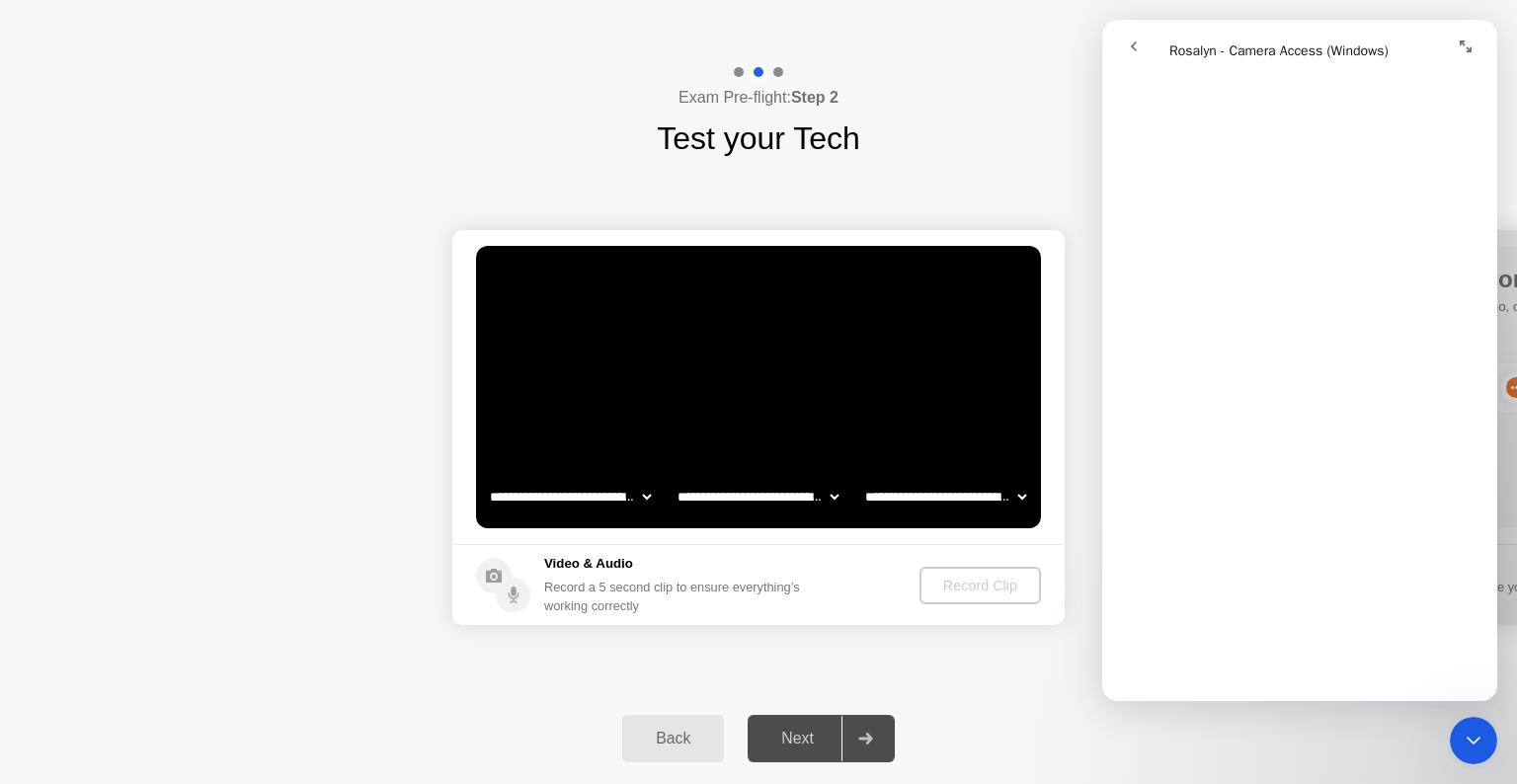 click on "Back" 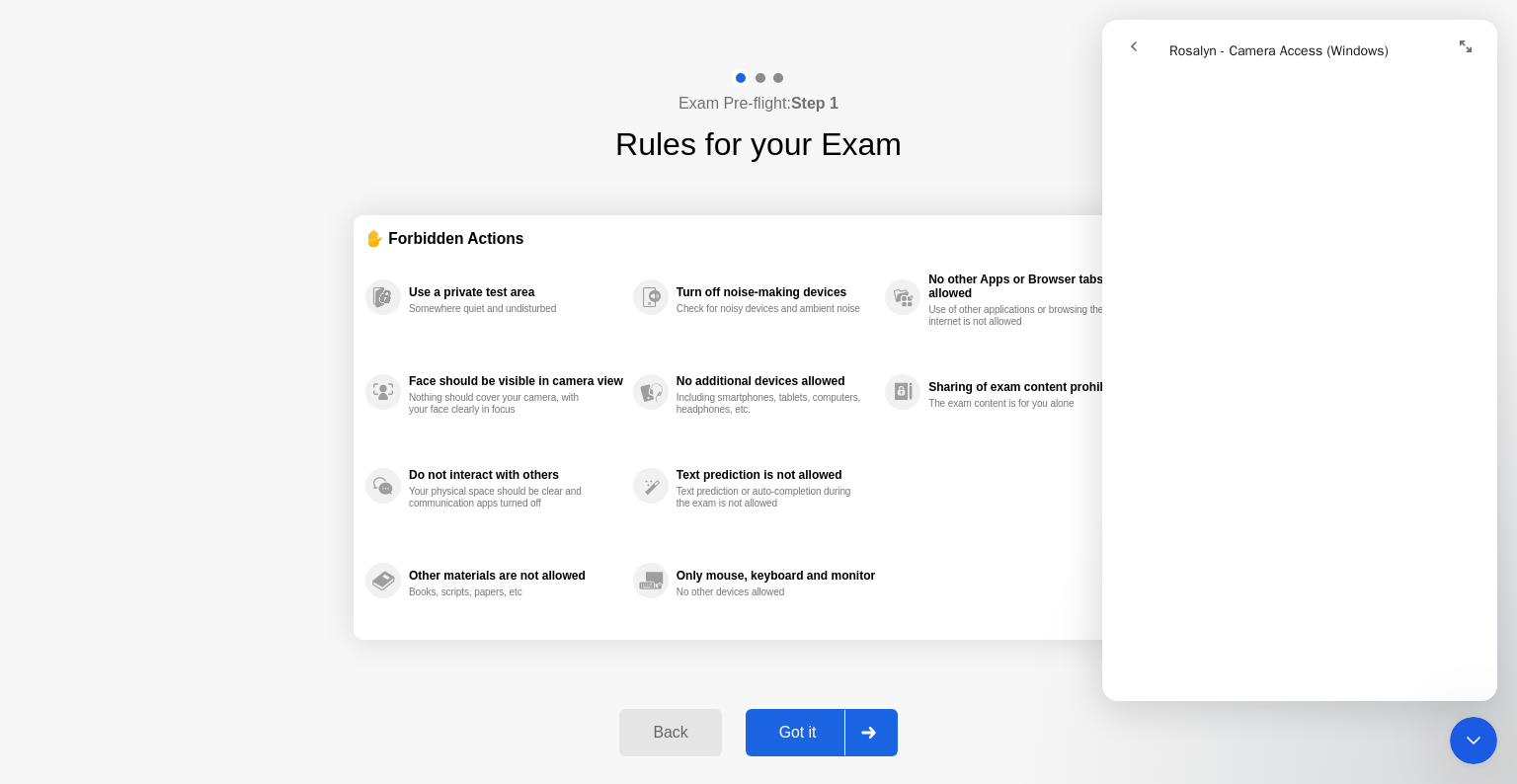 click on "Got it" 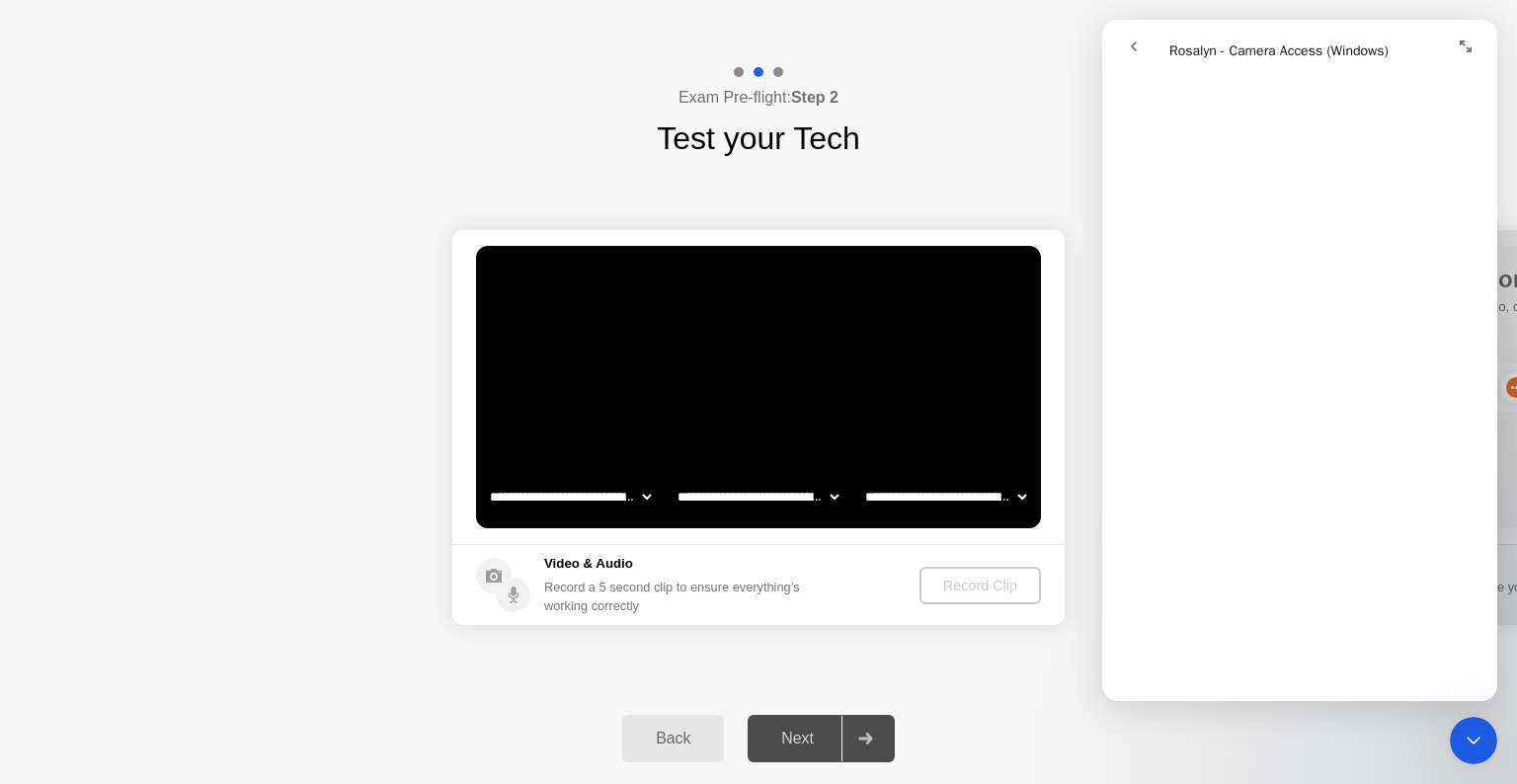 click 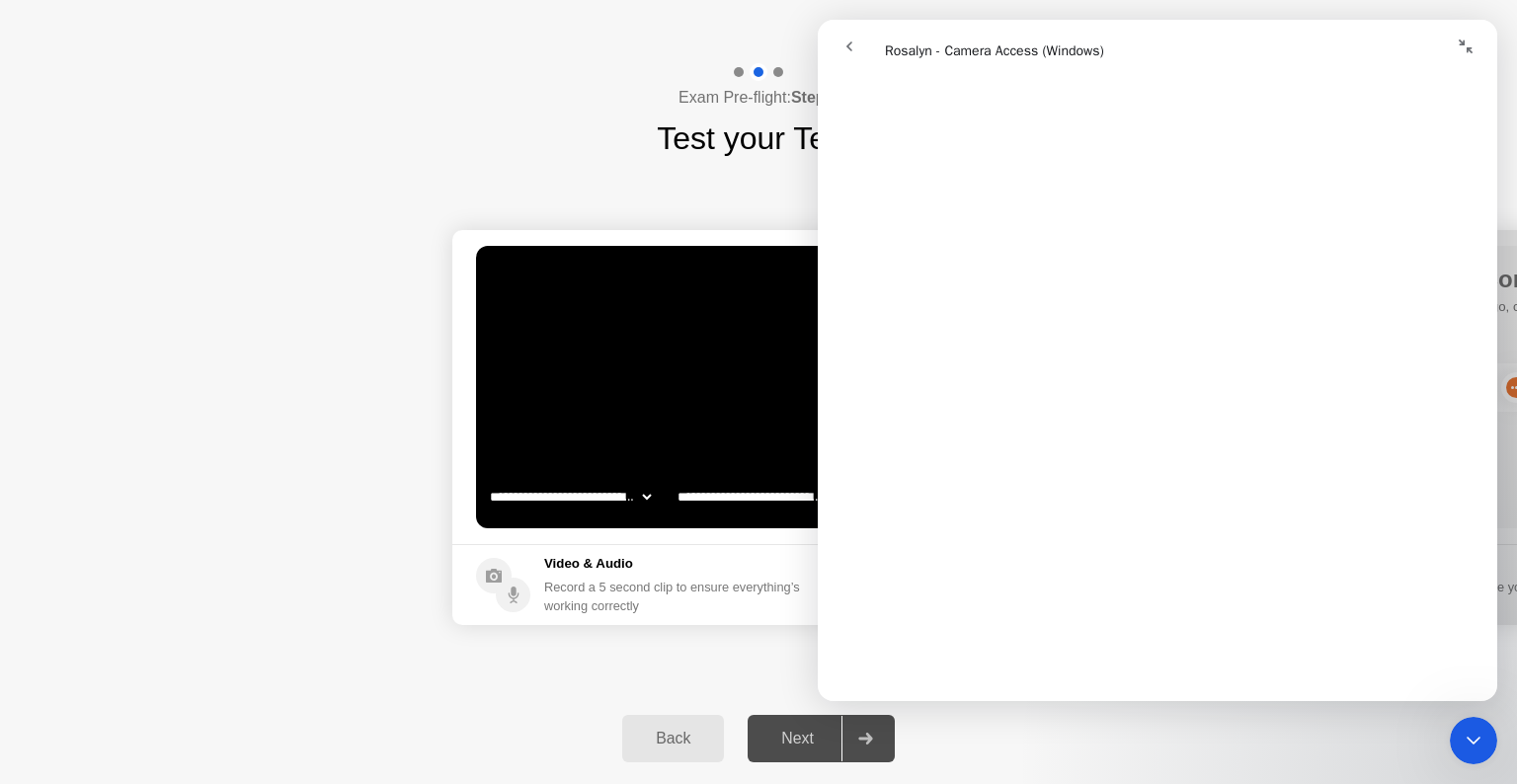 click at bounding box center [1466, 46] 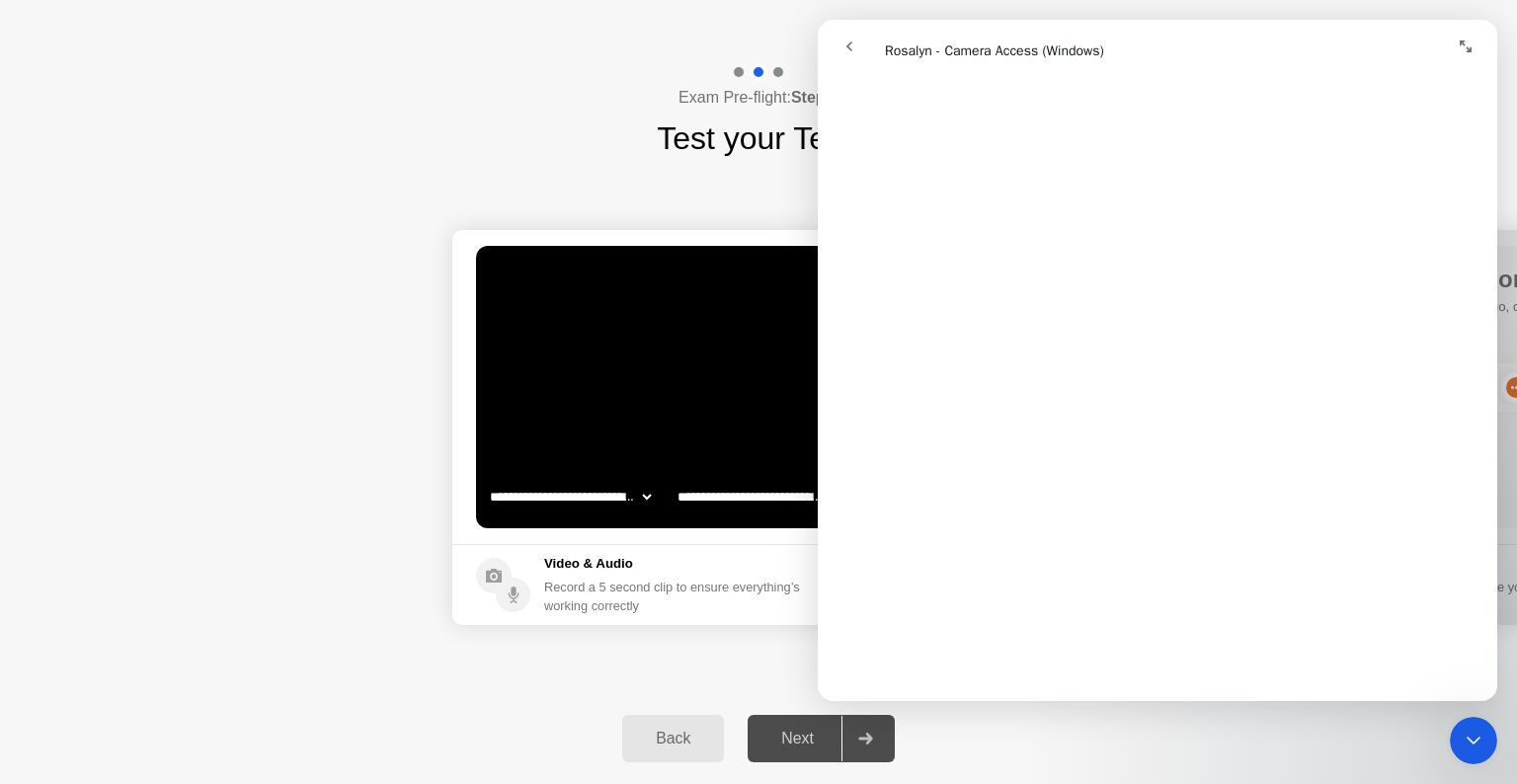 scroll, scrollTop: 652, scrollLeft: 0, axis: vertical 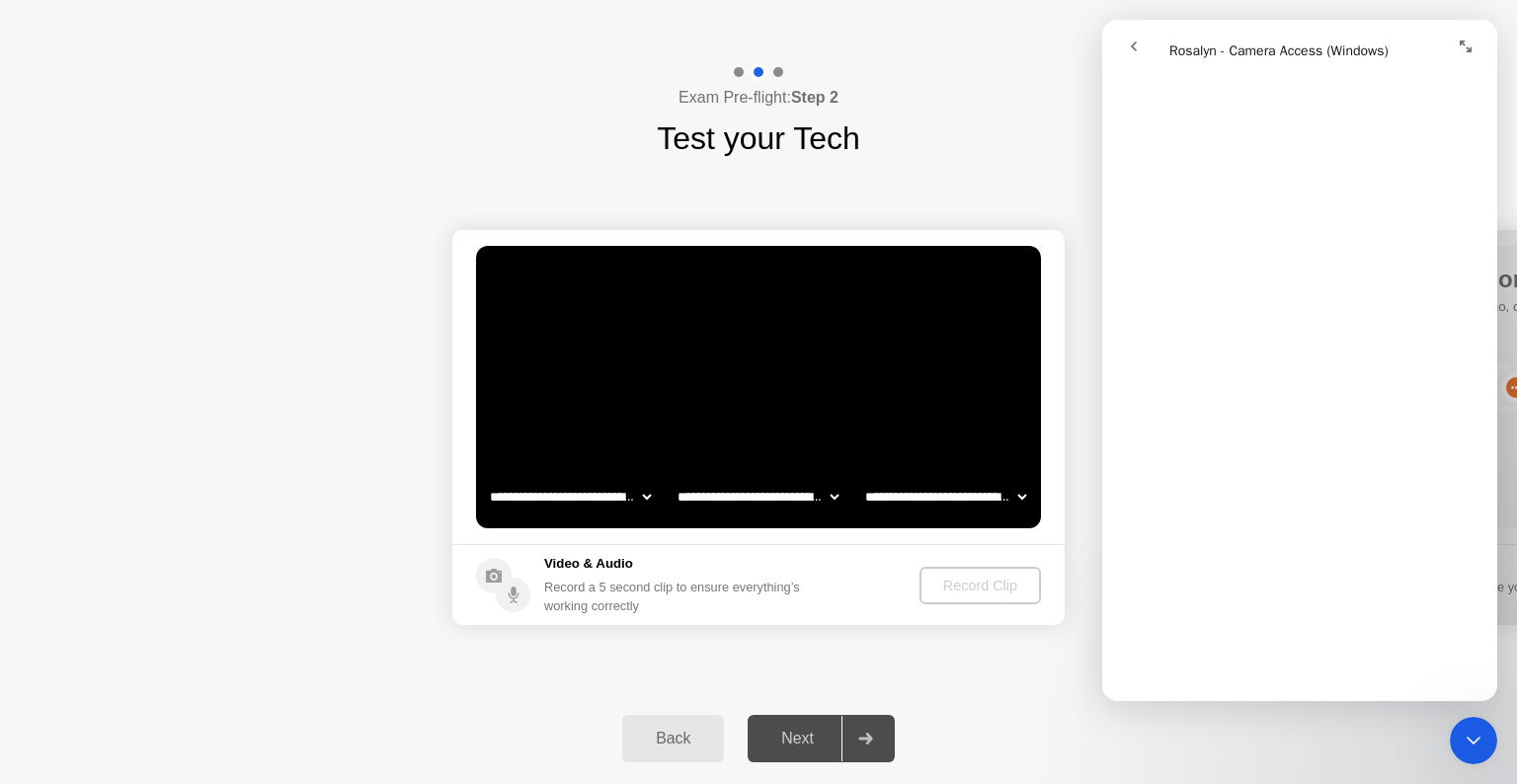 click 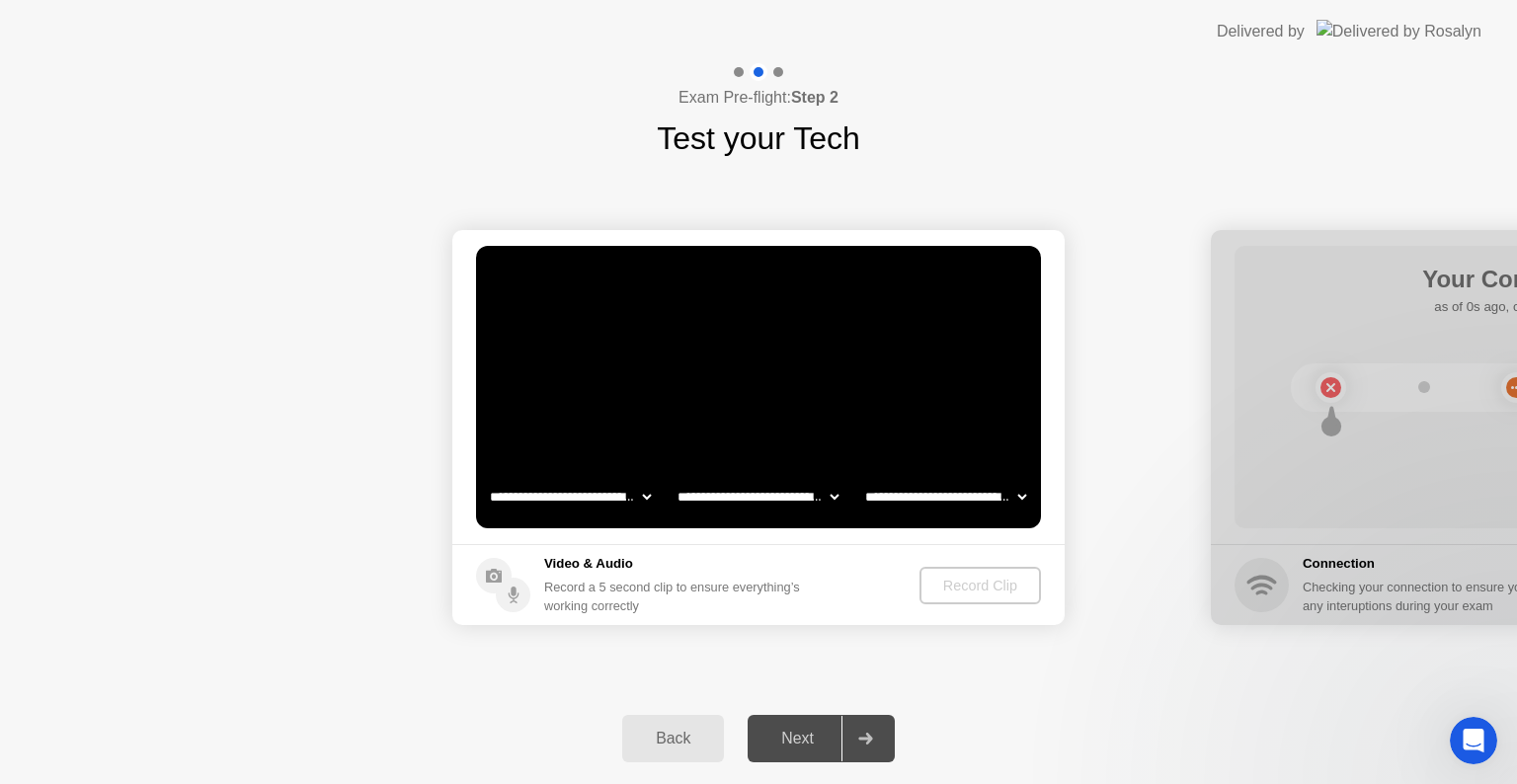 scroll, scrollTop: 0, scrollLeft: 0, axis: both 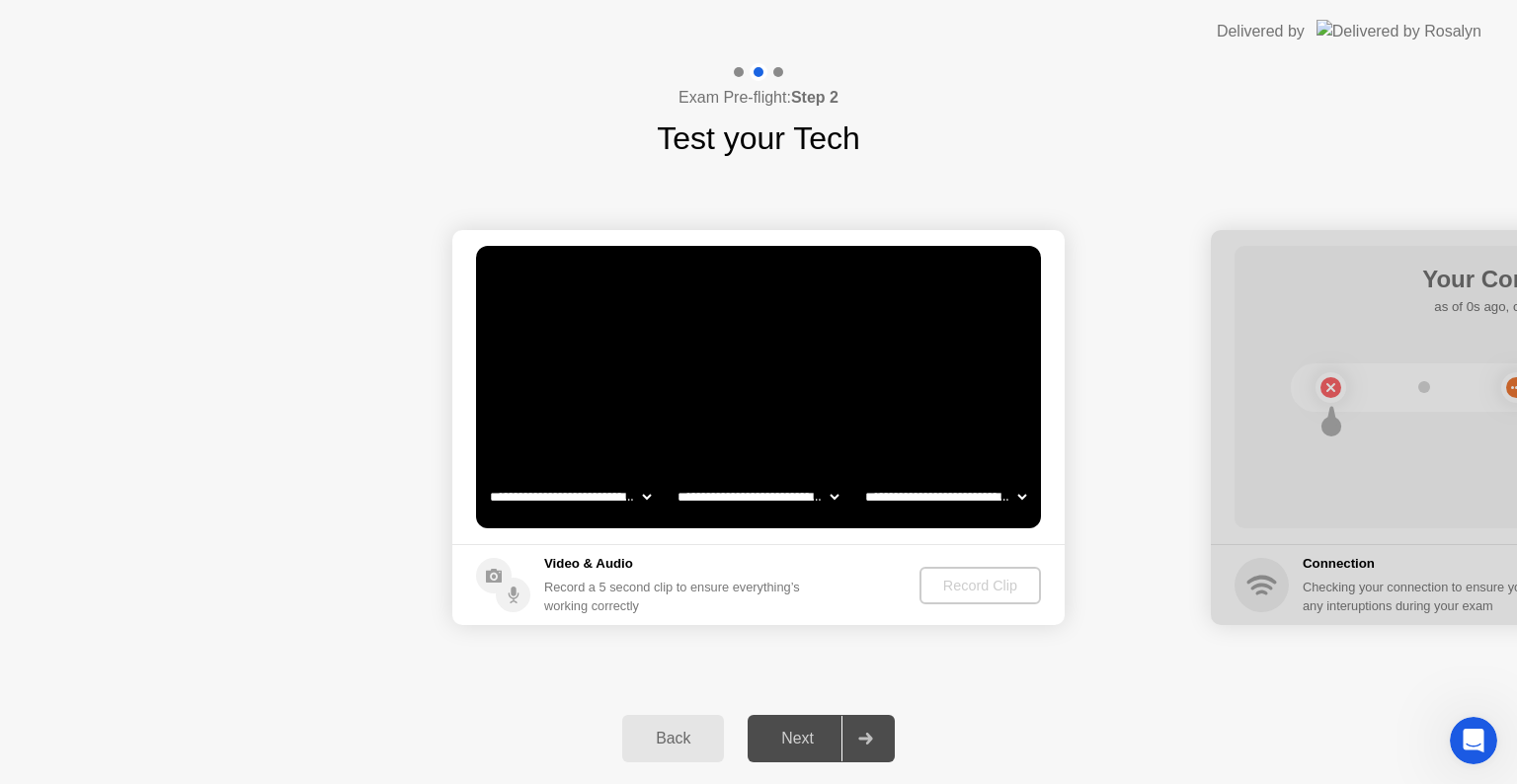 click on "Back" 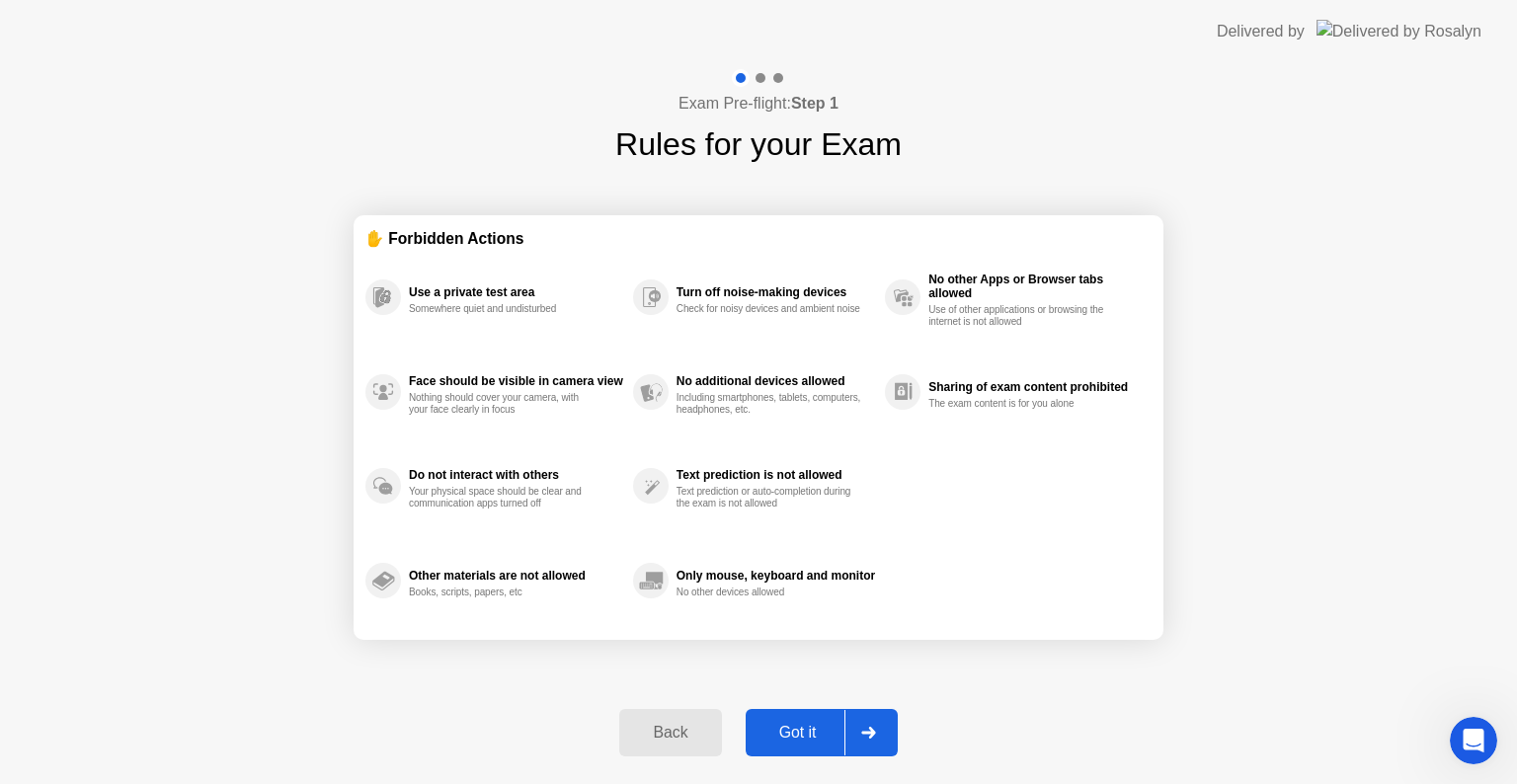click on "Back" 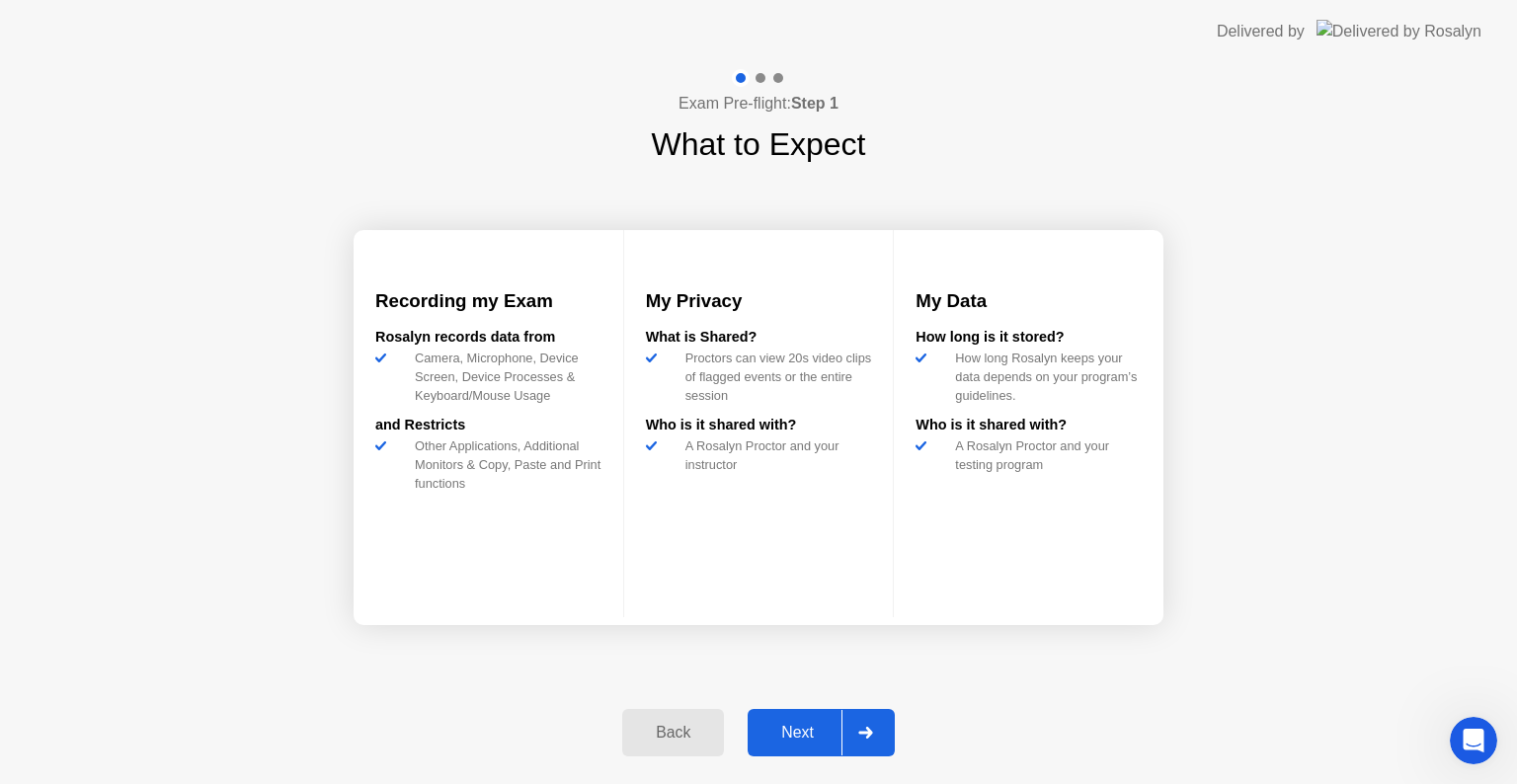 click on "Back" 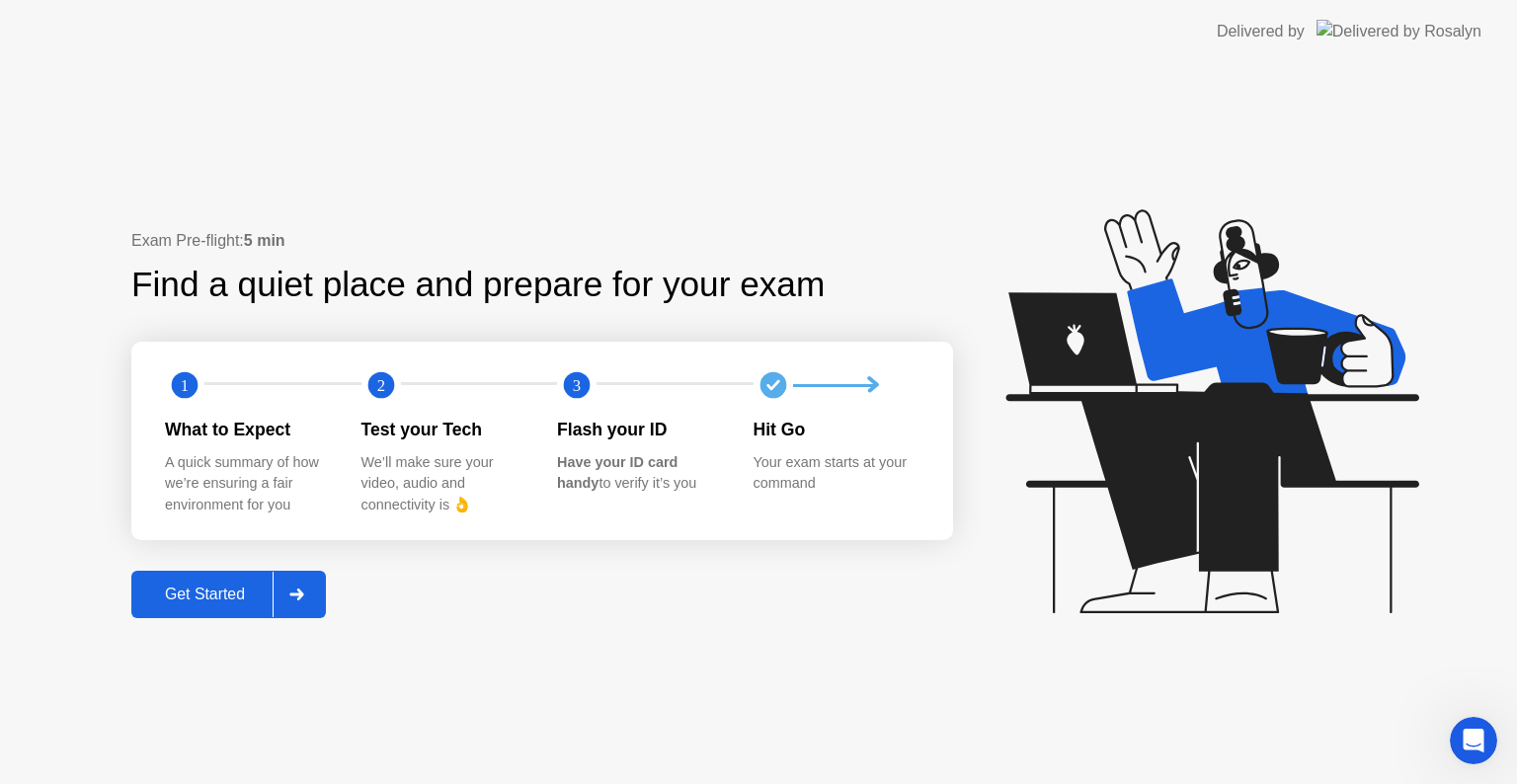 click on "Get Started" 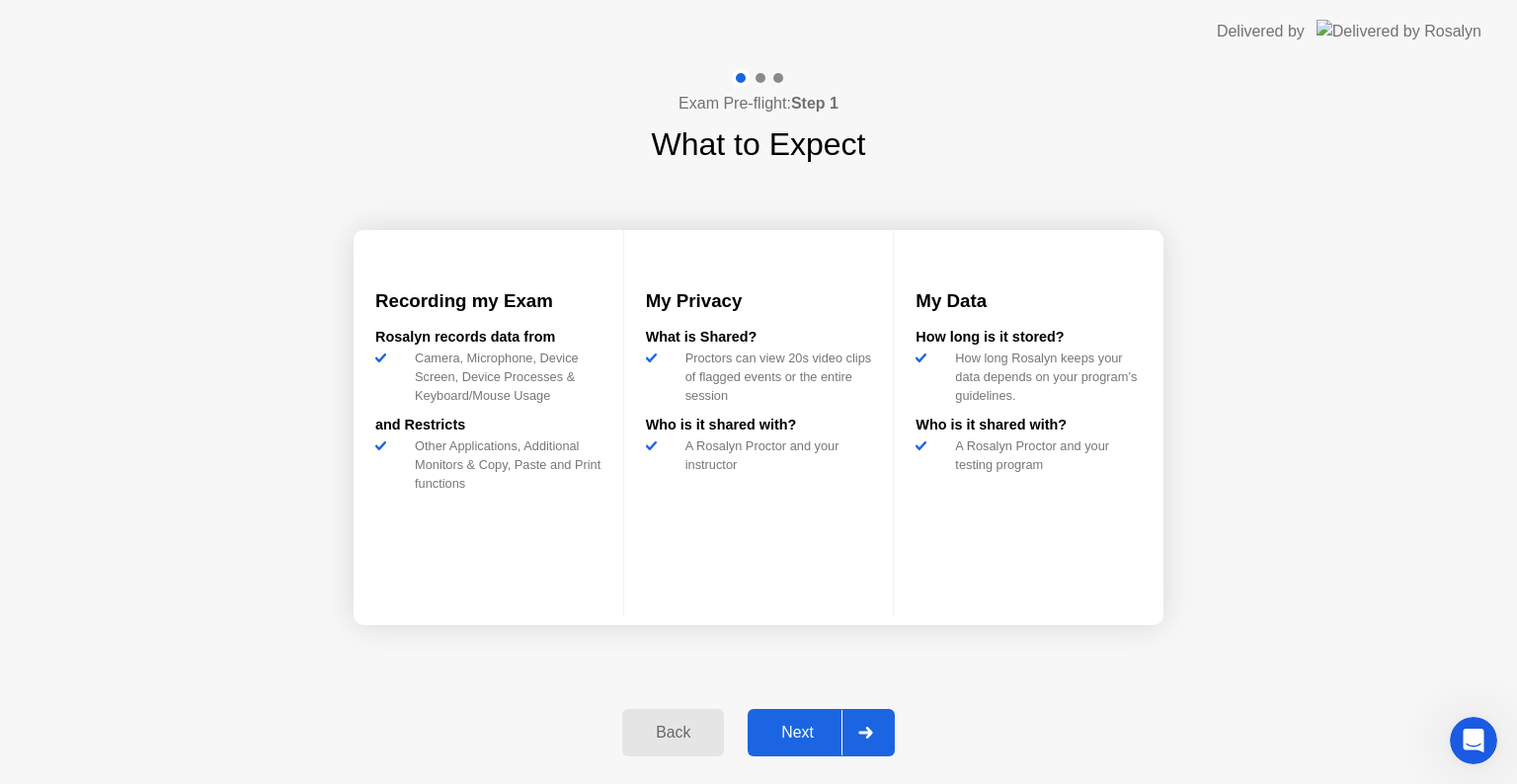 click on "Next" 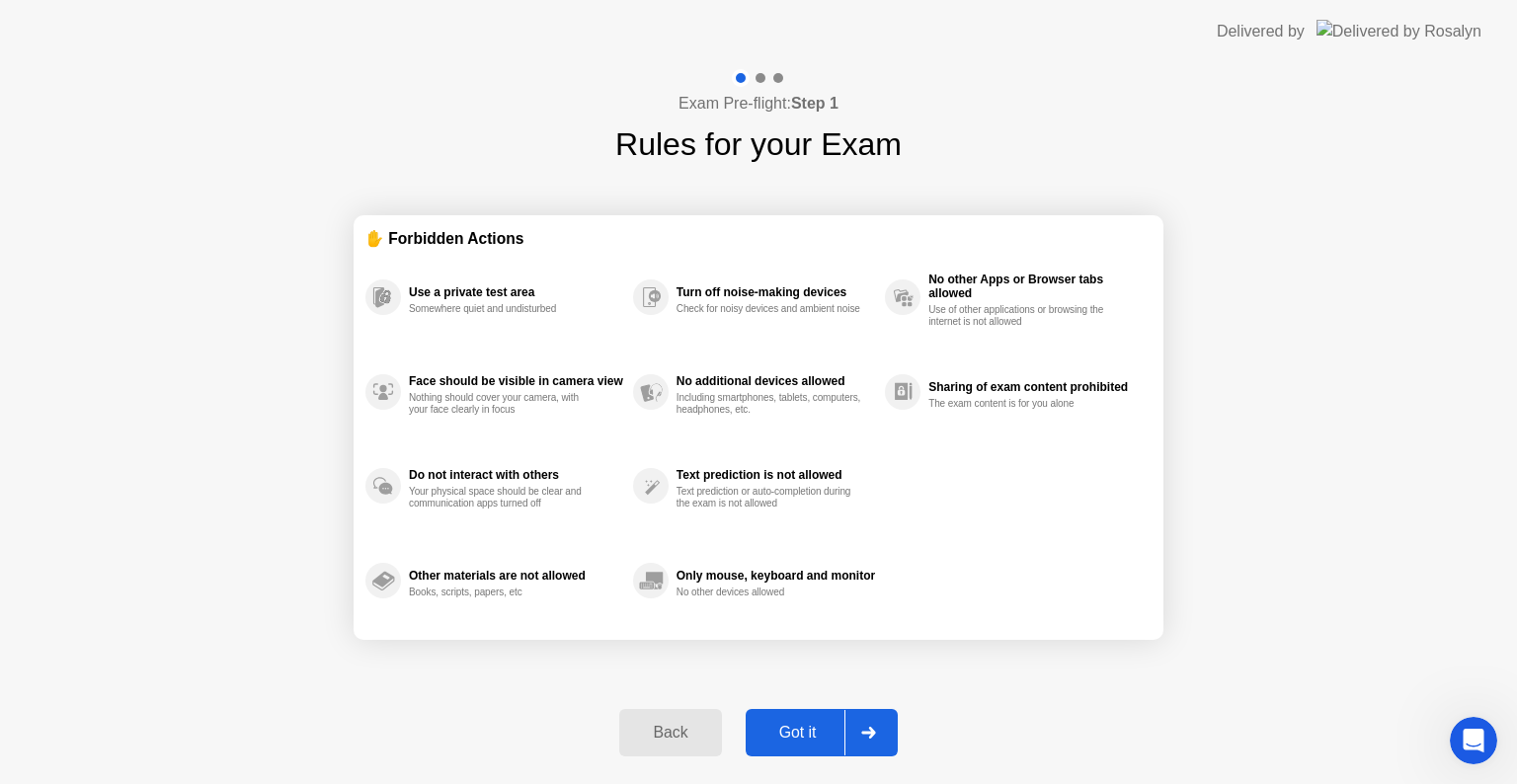 click on "Got it" 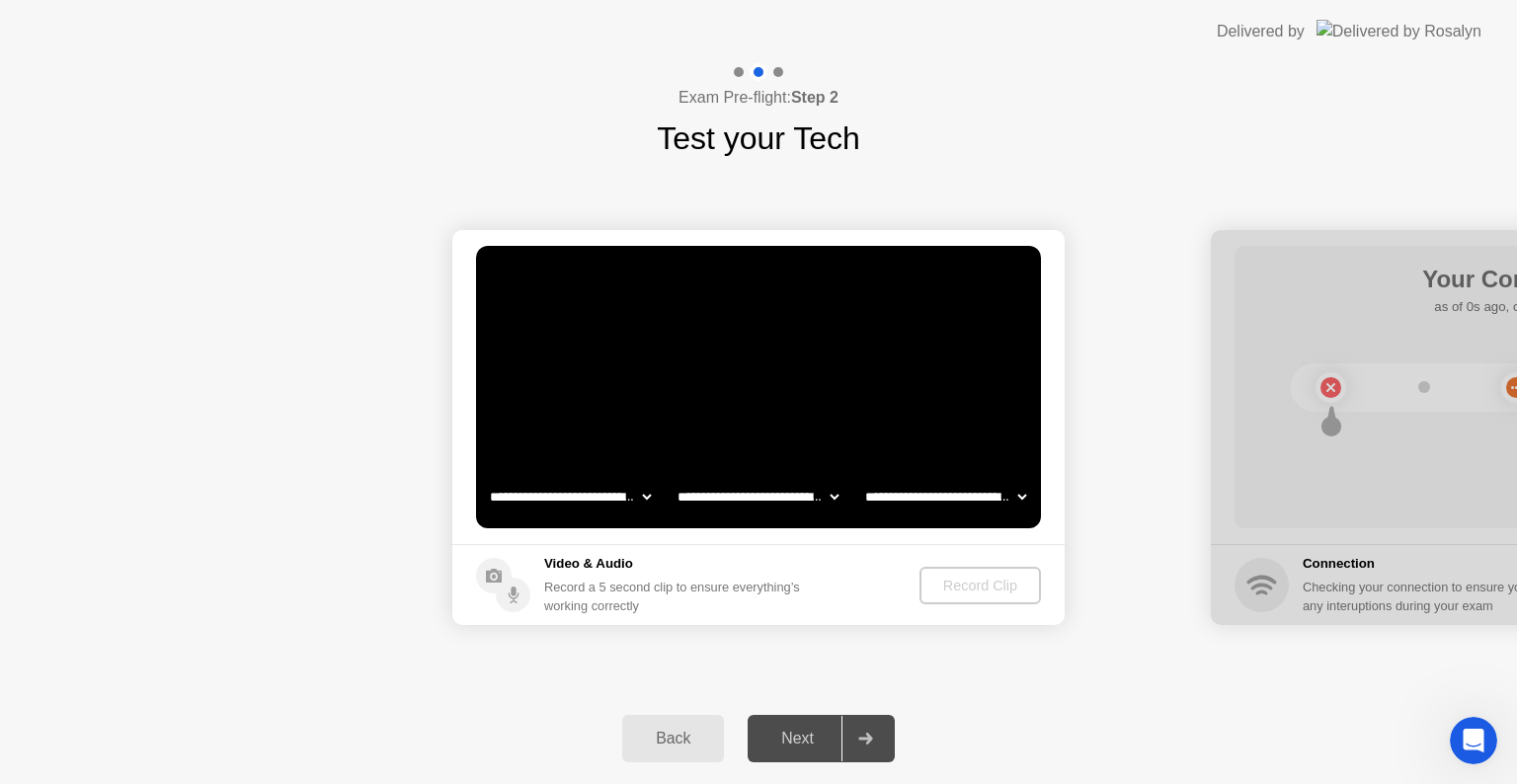 click 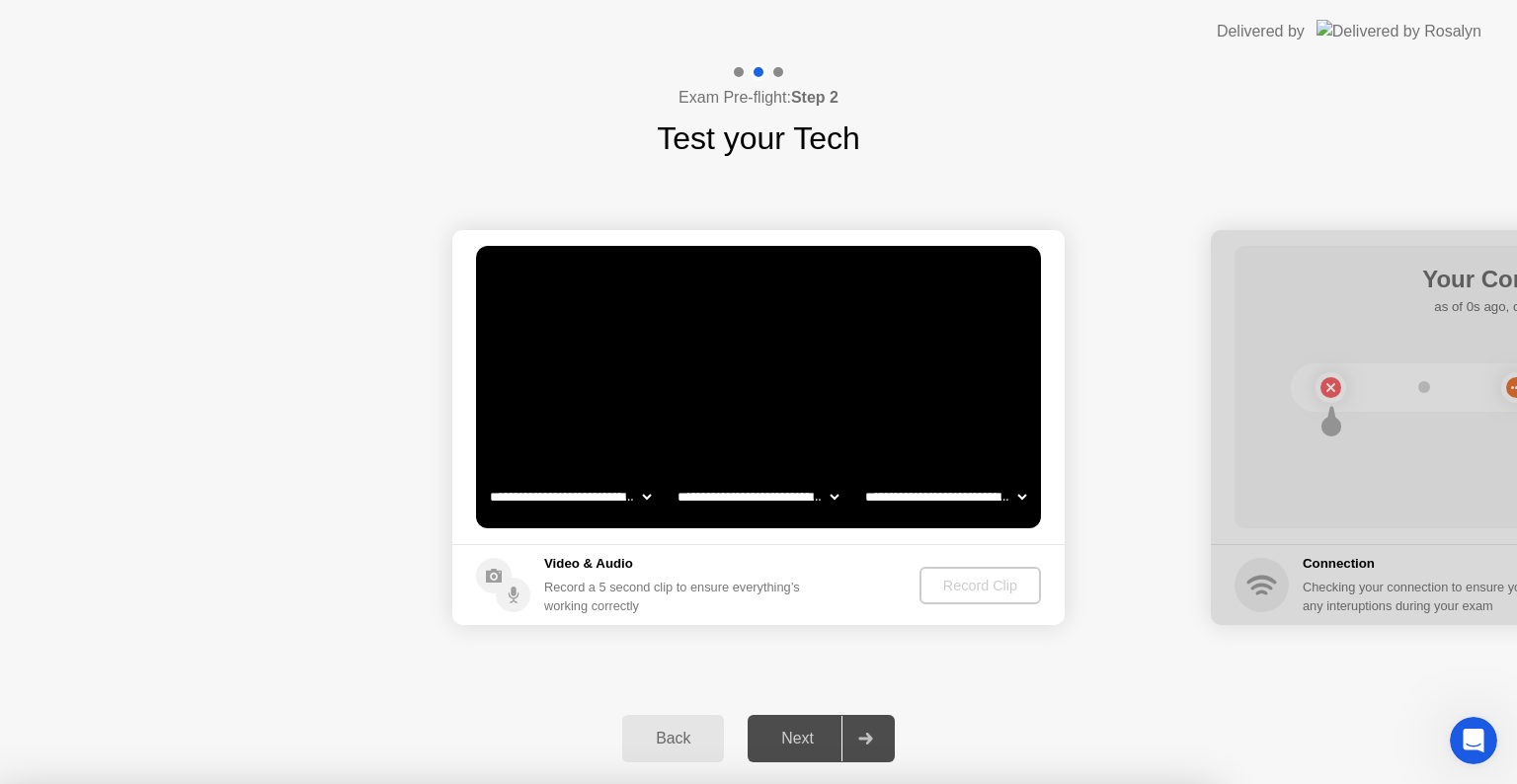 click on "Yes" at bounding box center [559, 896] 